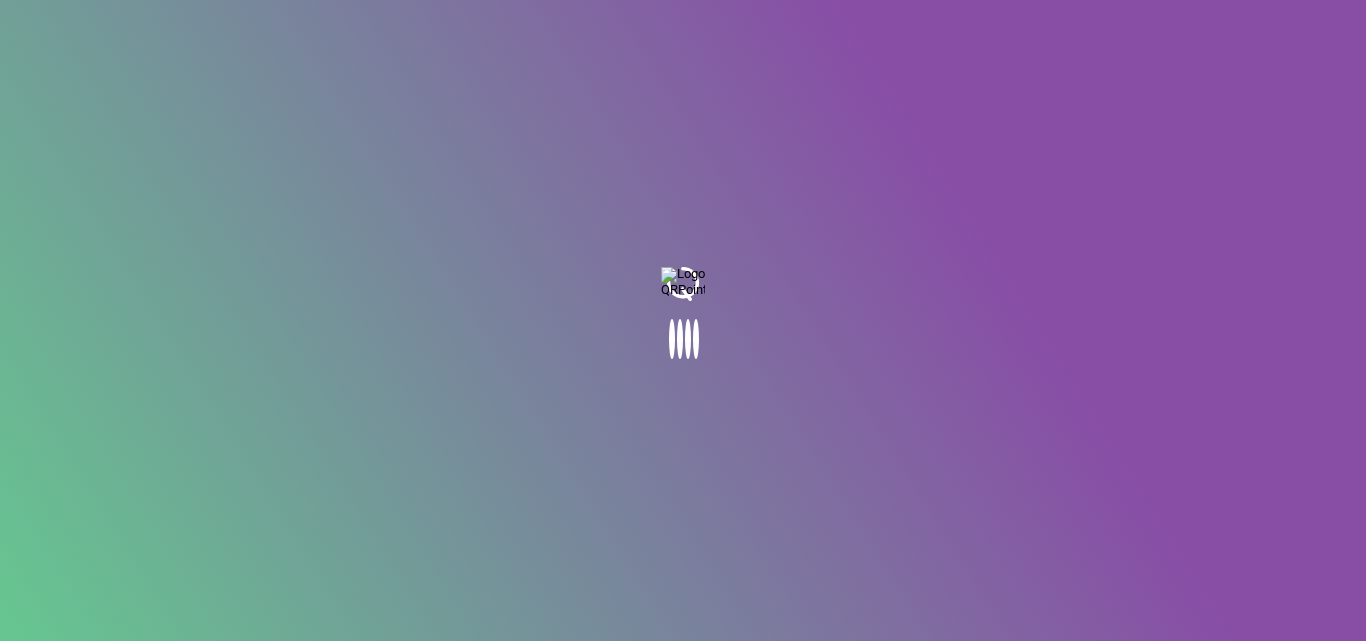 scroll, scrollTop: 0, scrollLeft: 0, axis: both 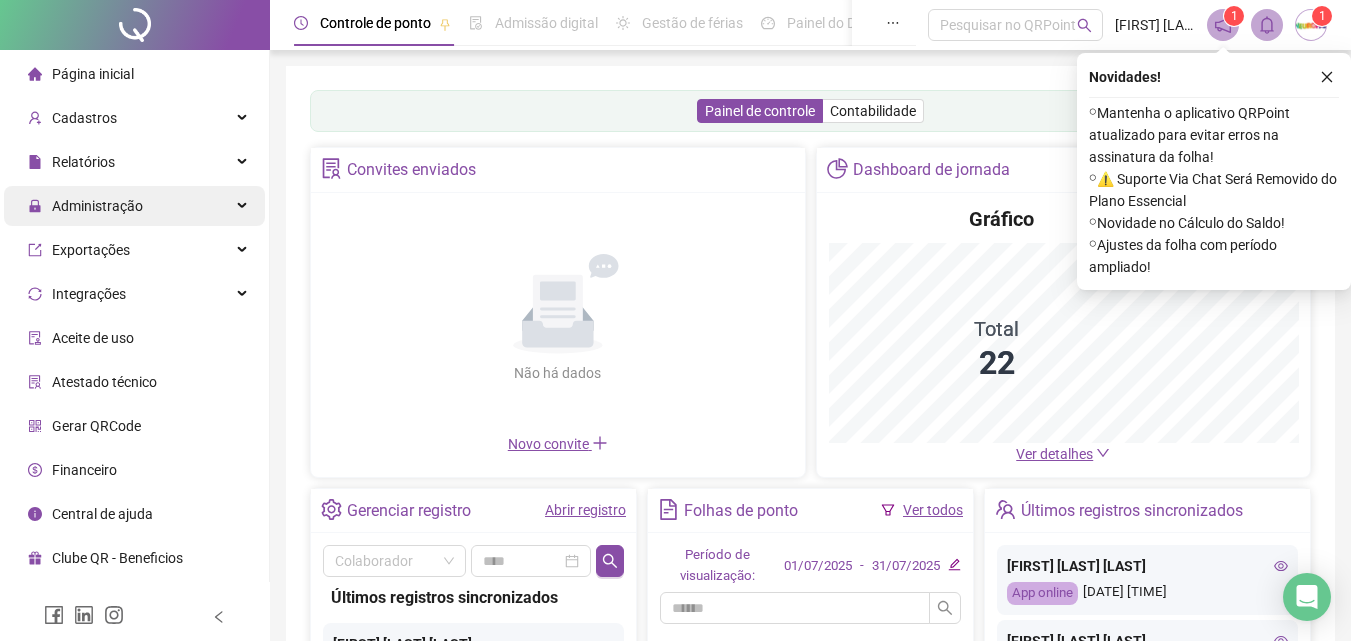 click on "Administração" at bounding box center [85, 206] 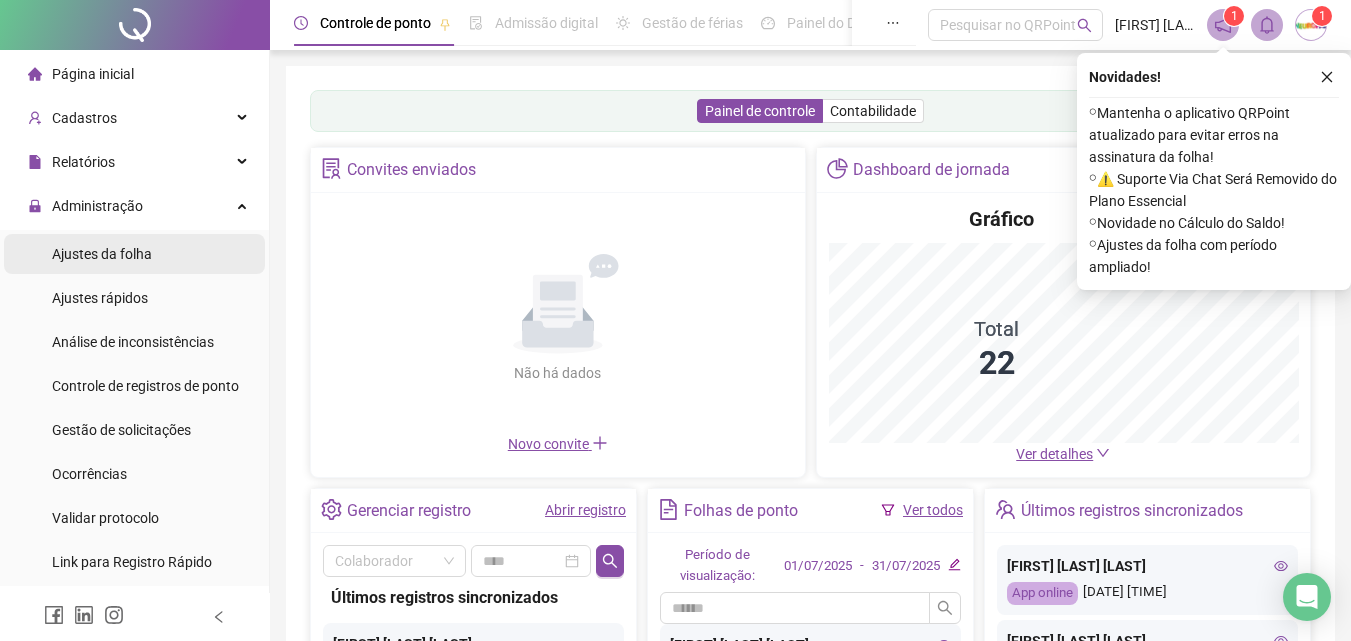 click on "Administração" at bounding box center [97, 206] 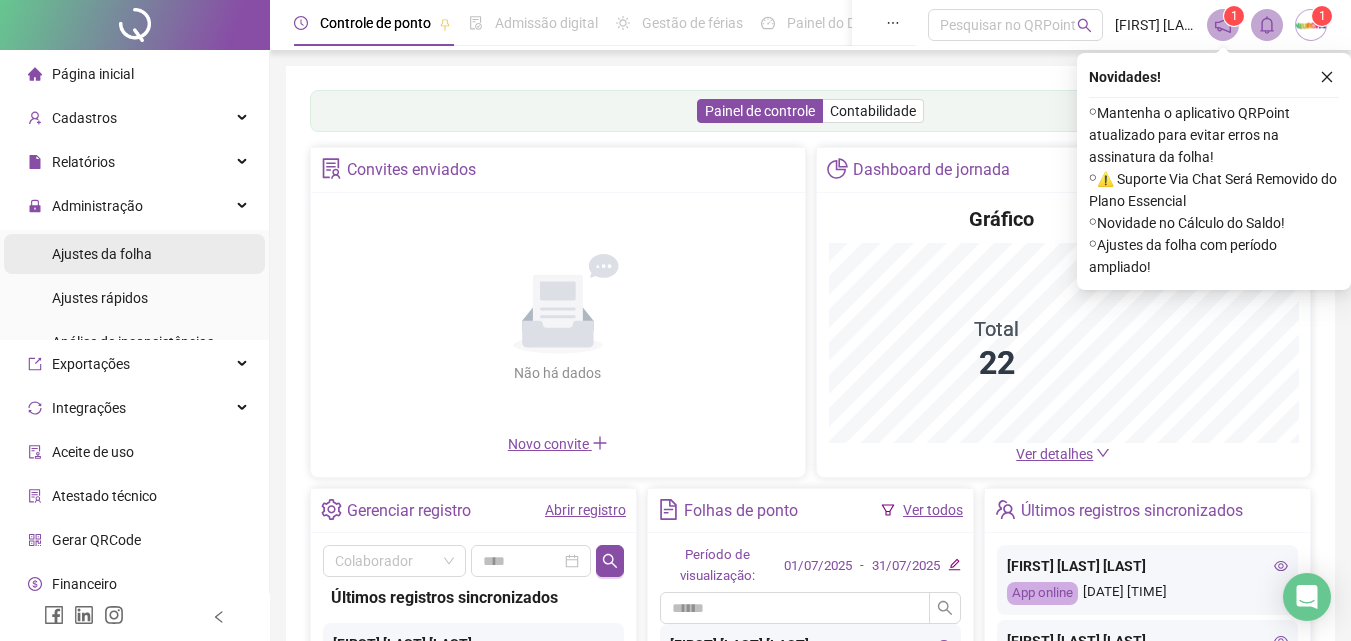 click on "Ajustes da folha" at bounding box center [102, 254] 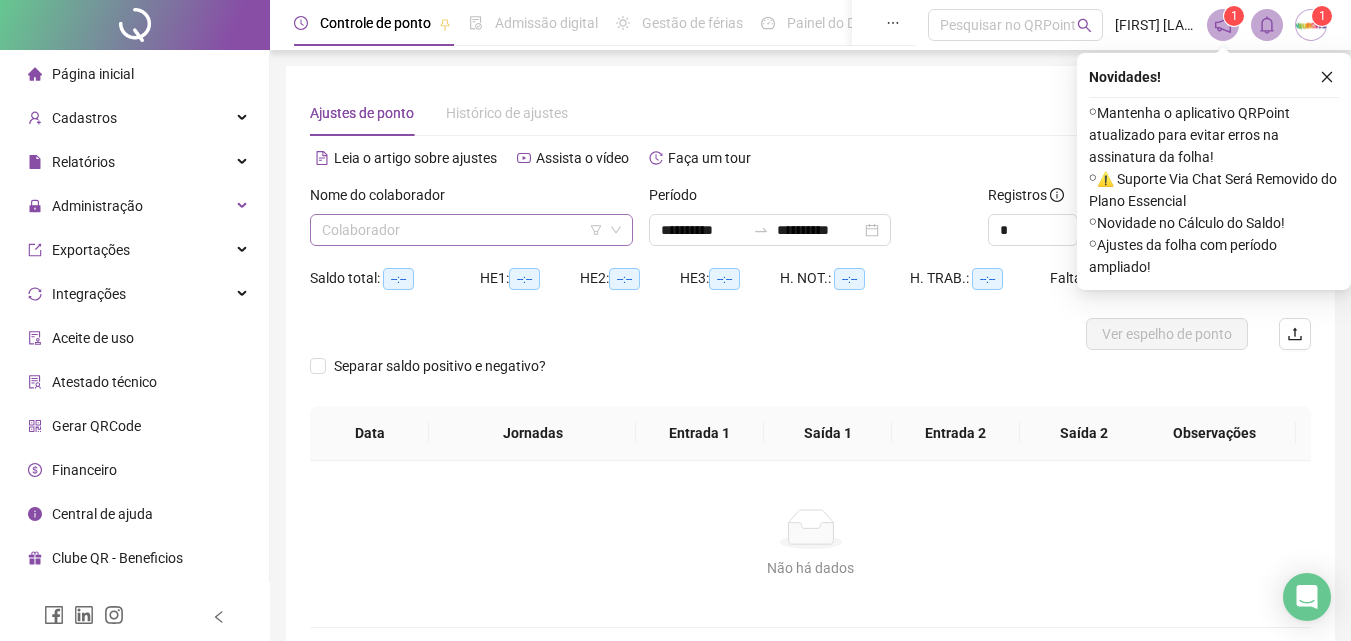 click at bounding box center [462, 230] 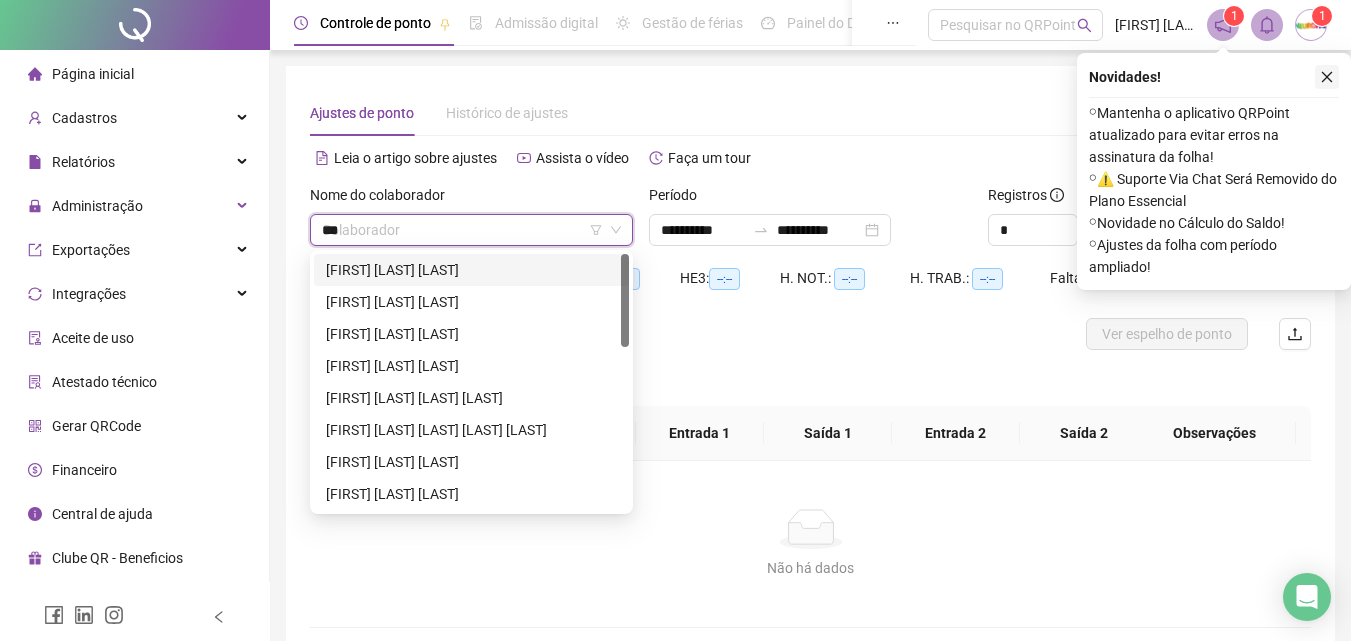 type on "***" 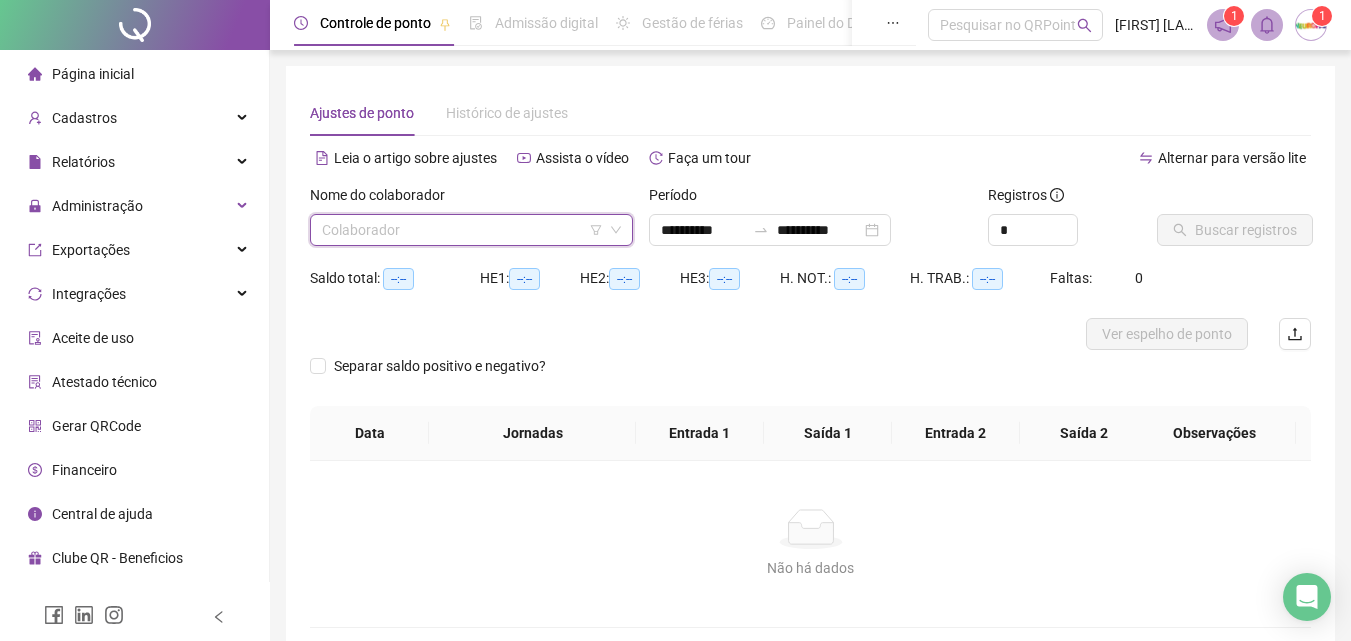 scroll, scrollTop: 97, scrollLeft: 0, axis: vertical 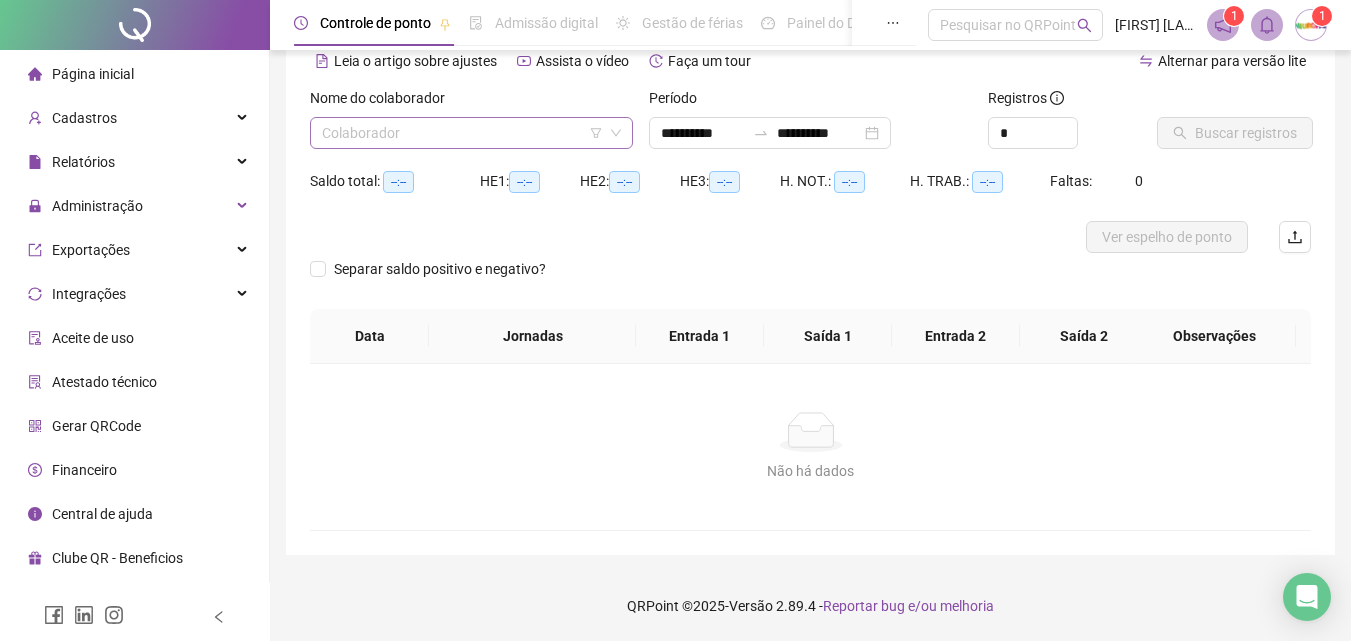 click at bounding box center (462, 133) 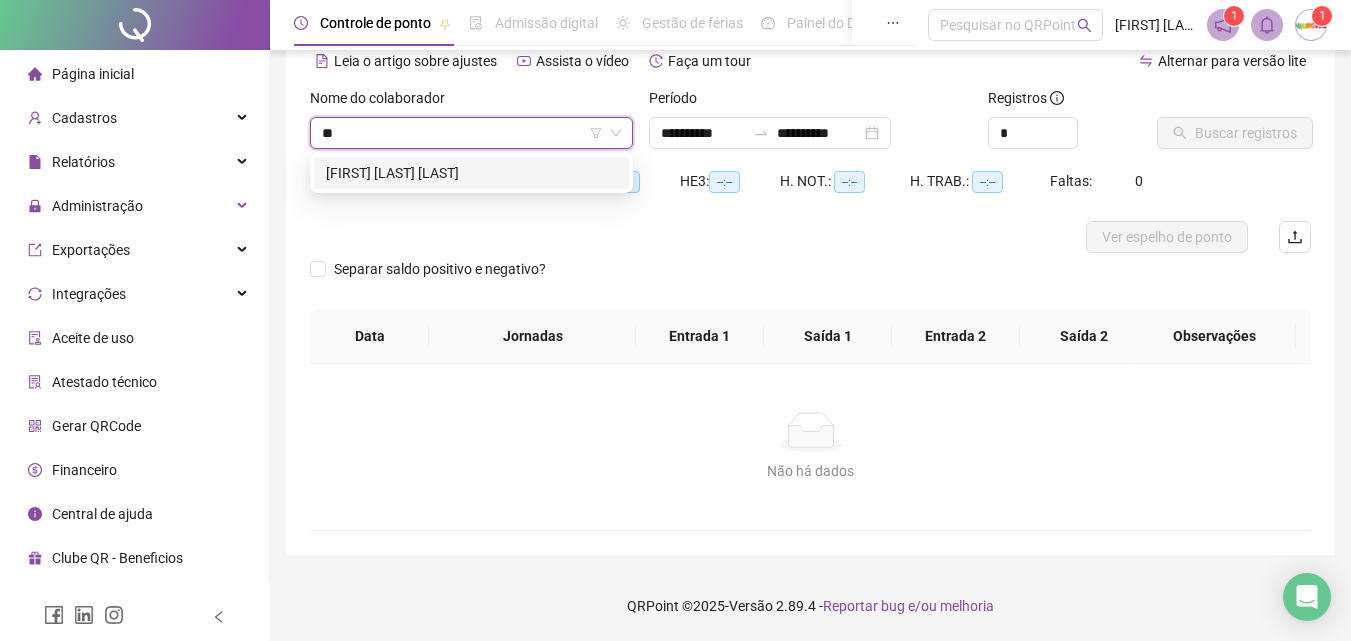 type on "***" 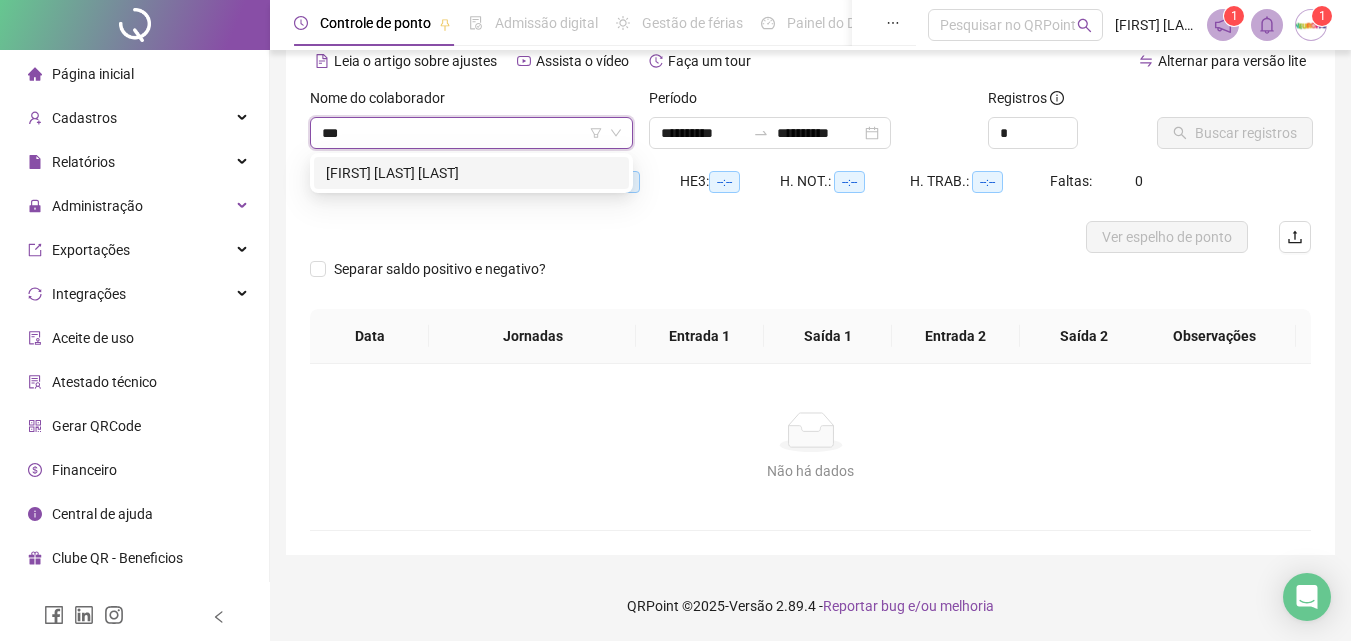 click on "207893 [FIRST] [LAST] [LAST]" at bounding box center (471, 173) 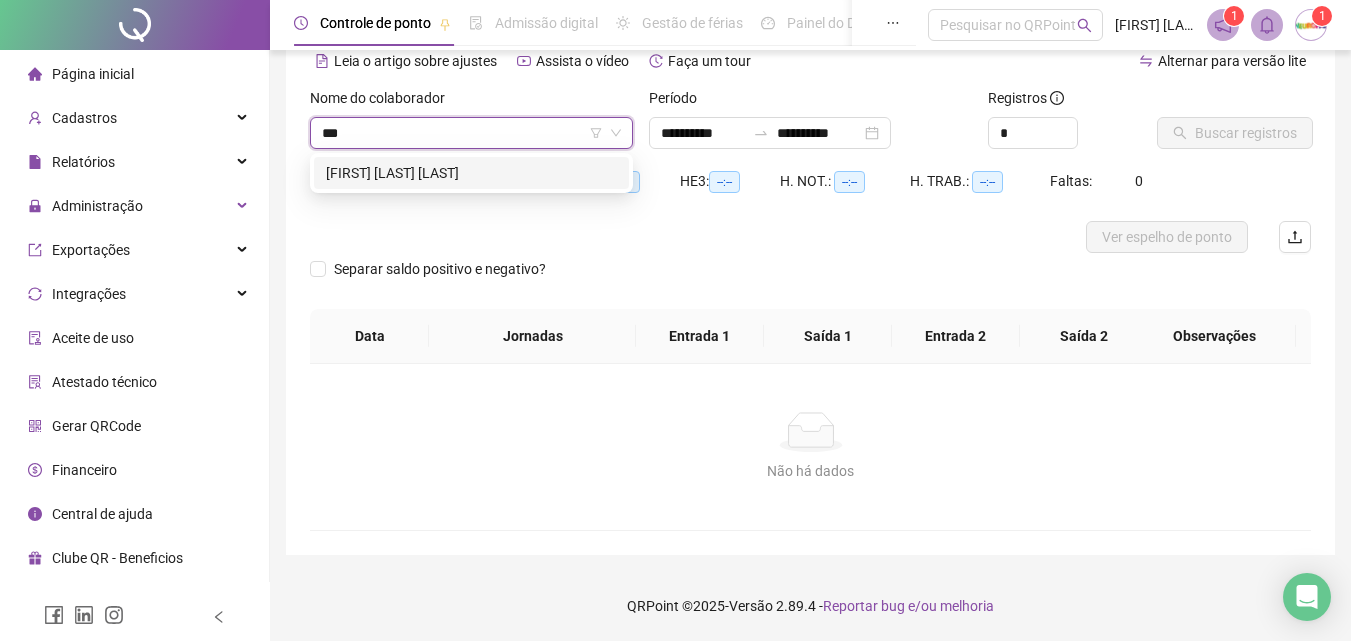click on "[FIRST] [LAST] [LAST]" at bounding box center [471, 173] 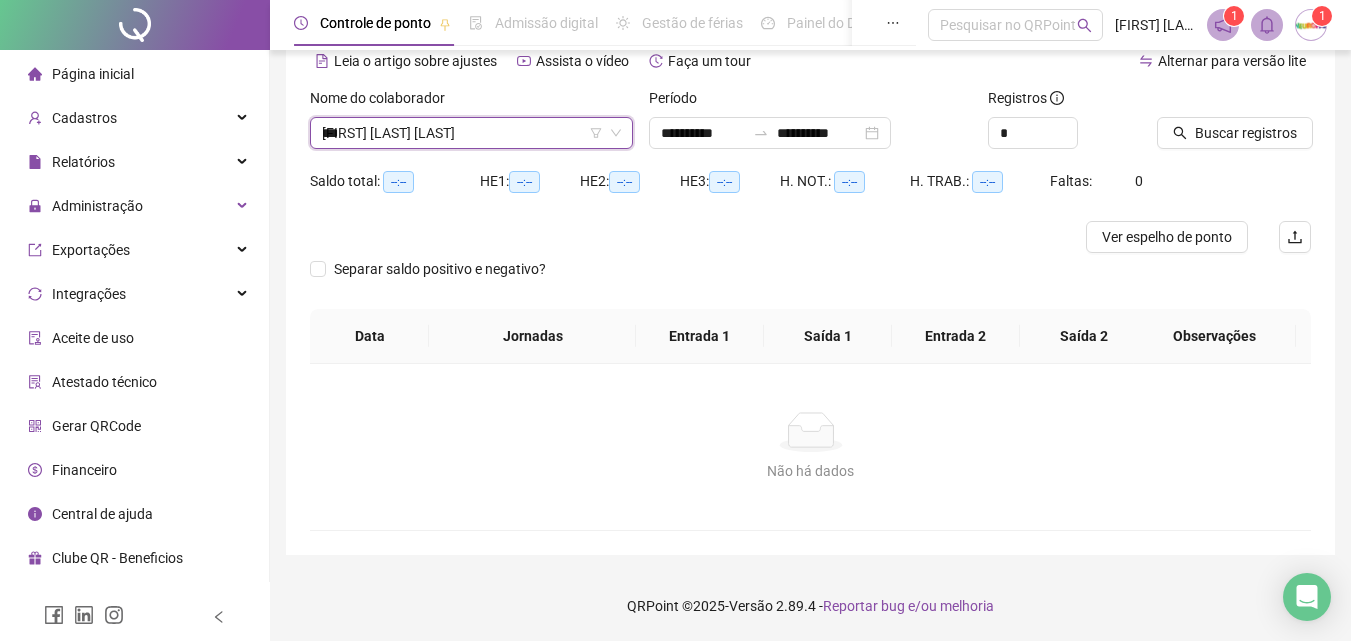 type 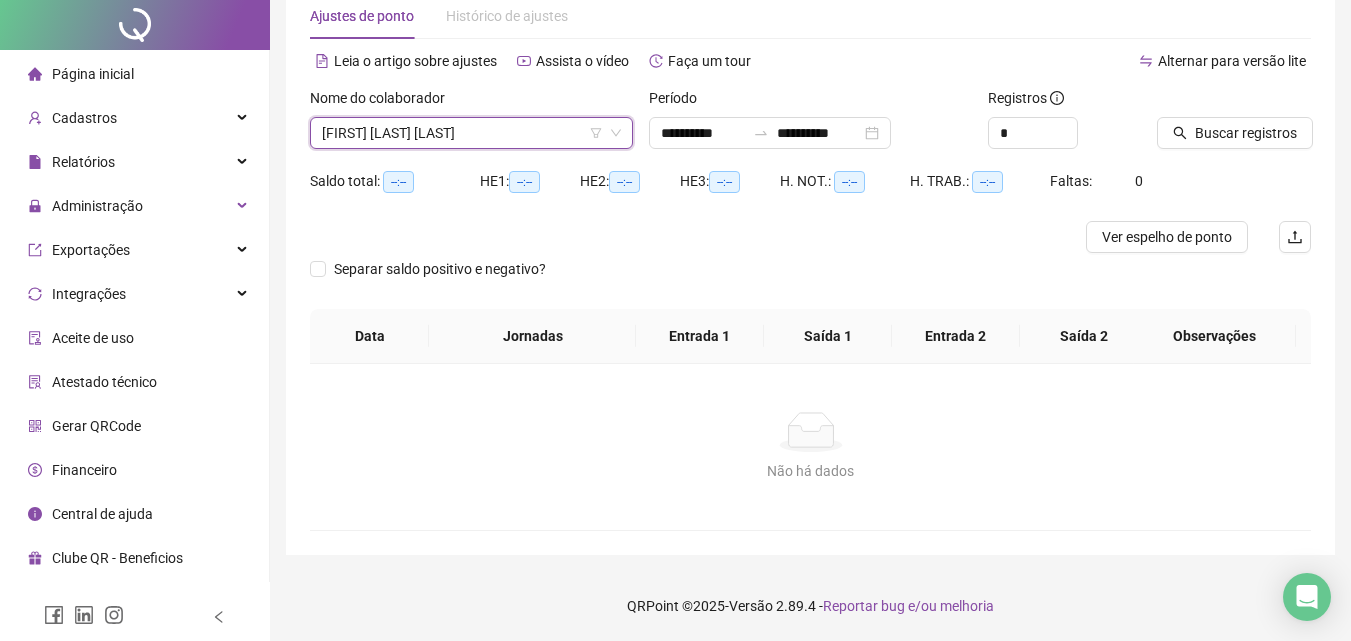 scroll, scrollTop: 0, scrollLeft: 0, axis: both 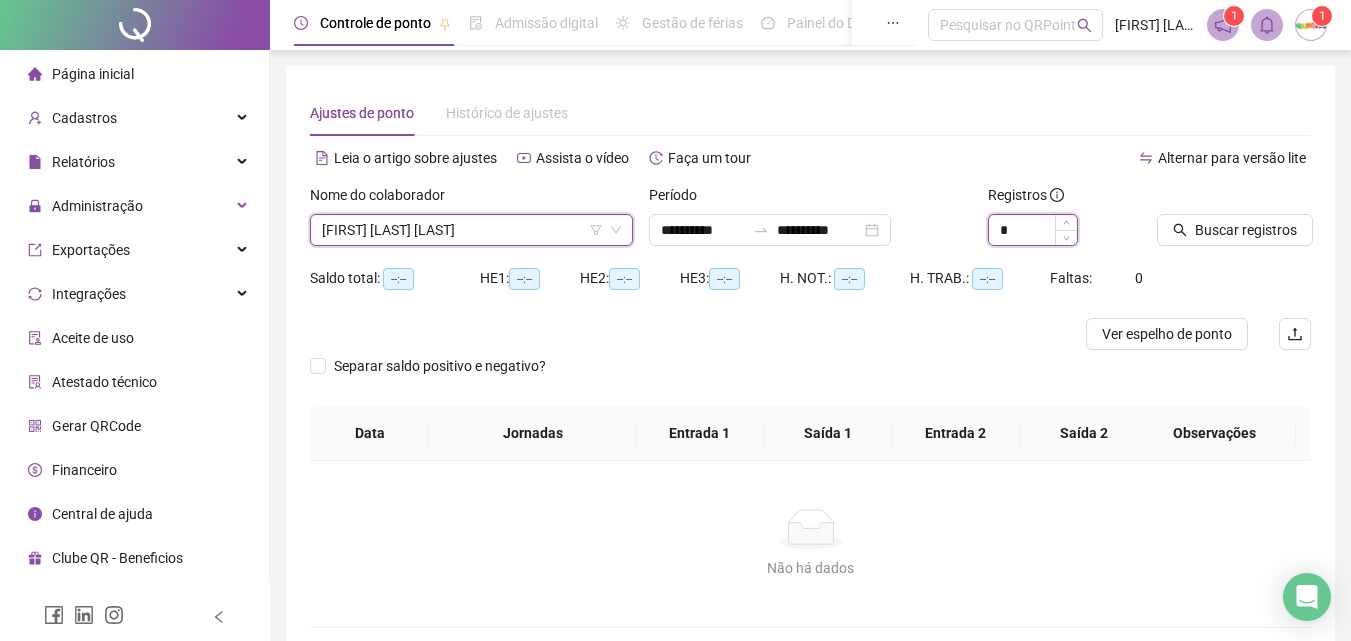 click on "*" at bounding box center (1033, 230) 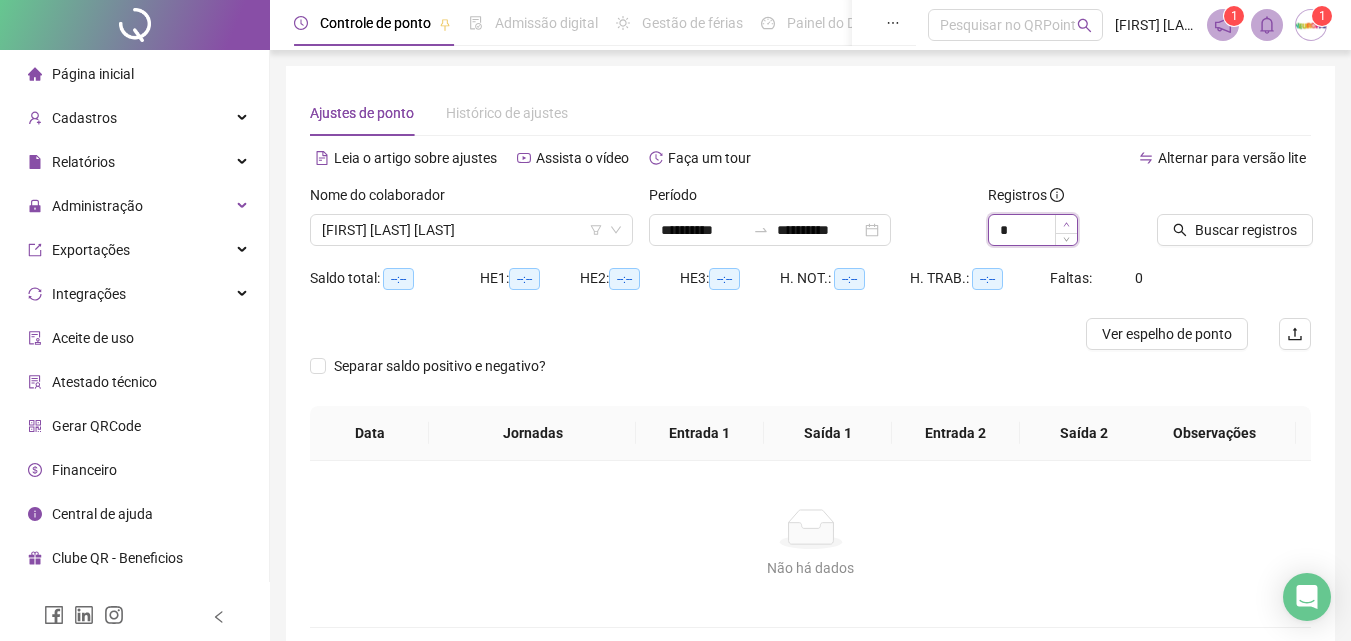 type on "*" 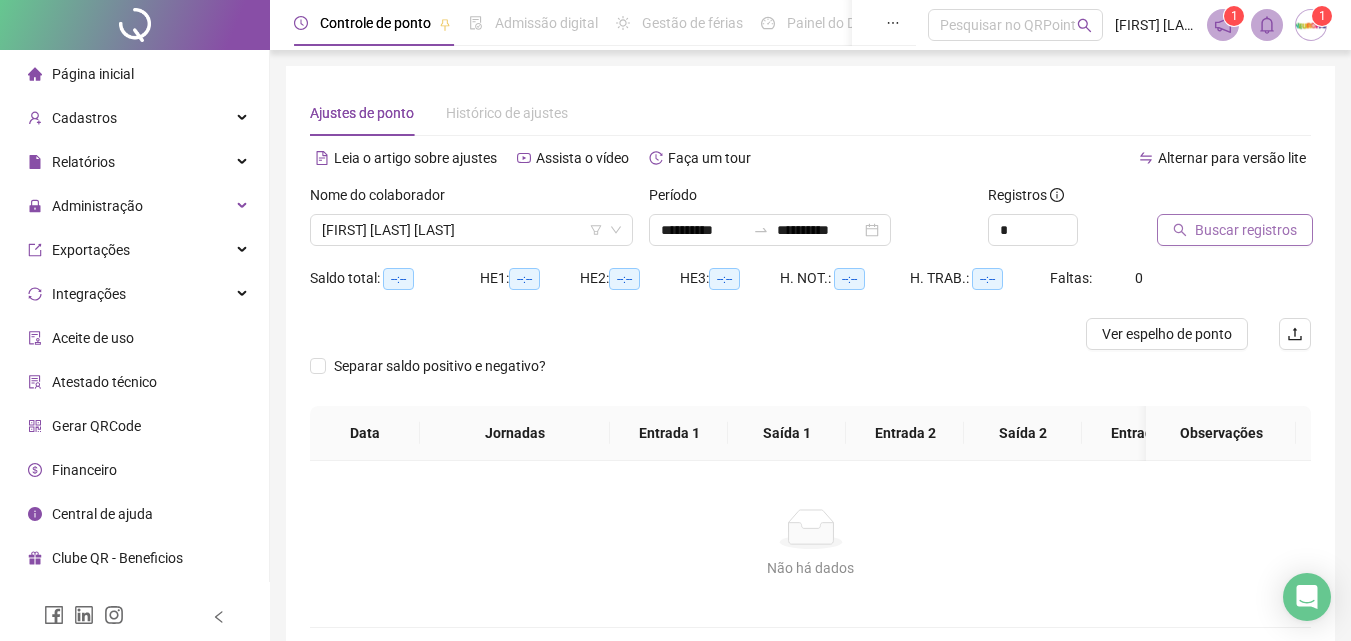 click on "Buscar registros" at bounding box center [1246, 230] 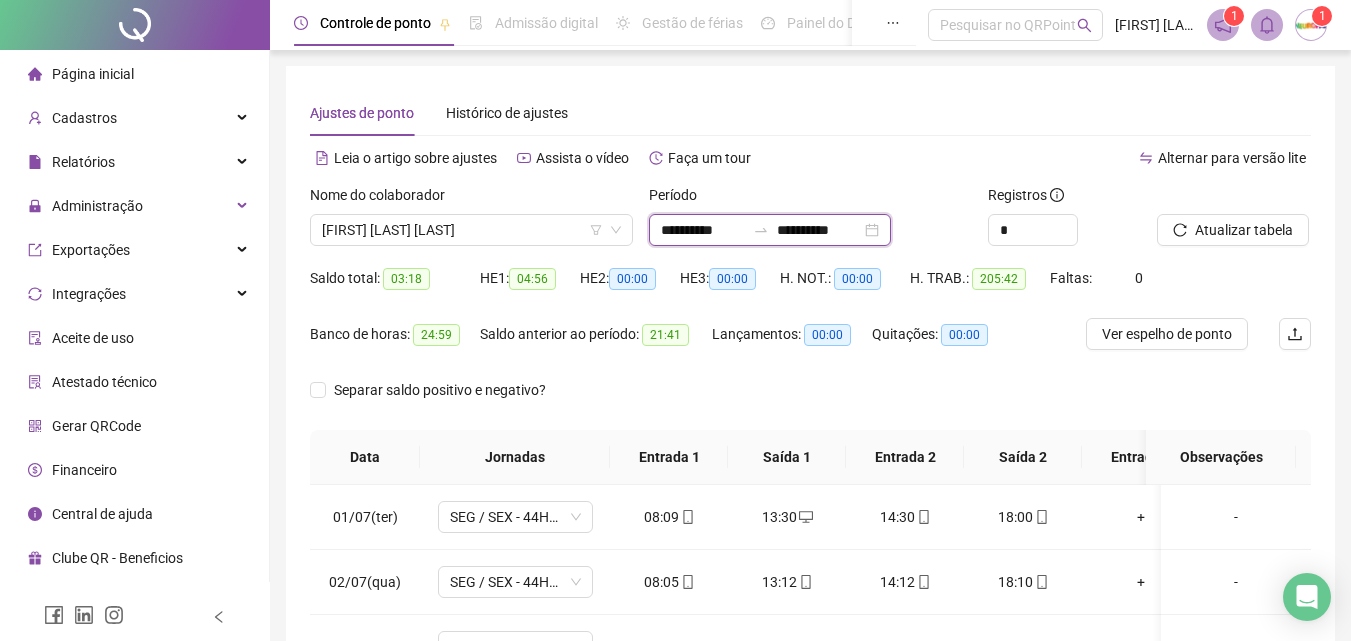 click on "**********" at bounding box center (819, 230) 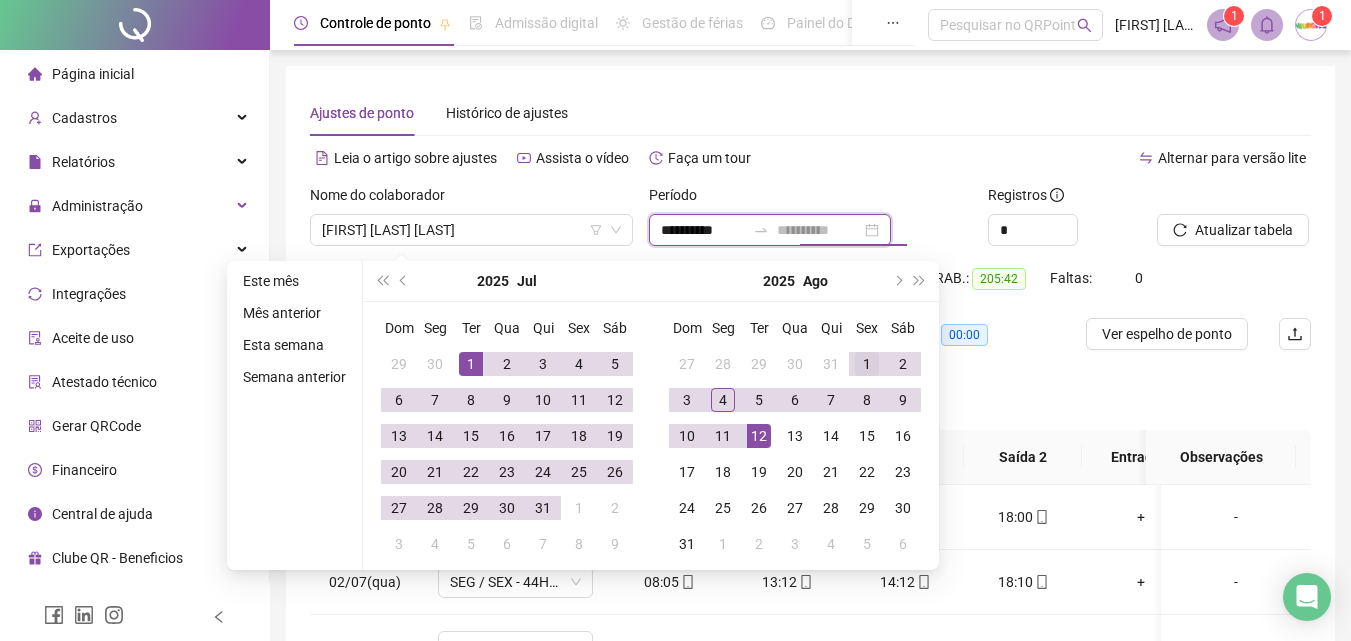 type on "**********" 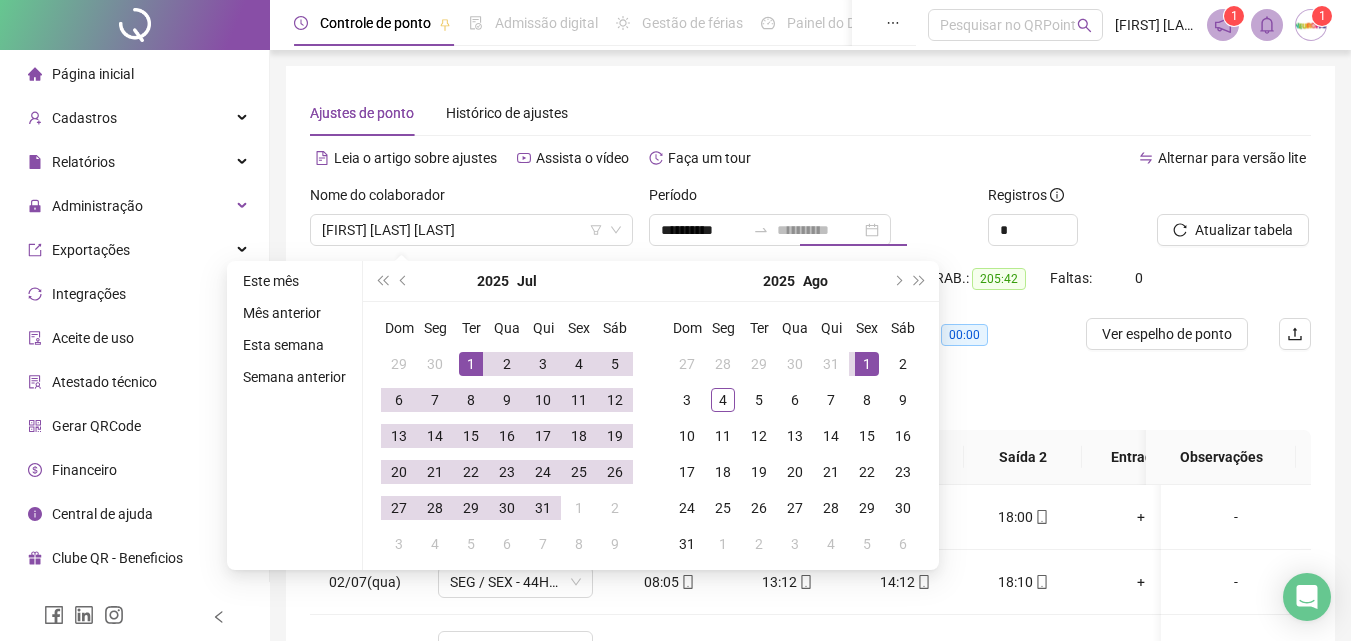 click on "1" at bounding box center (867, 364) 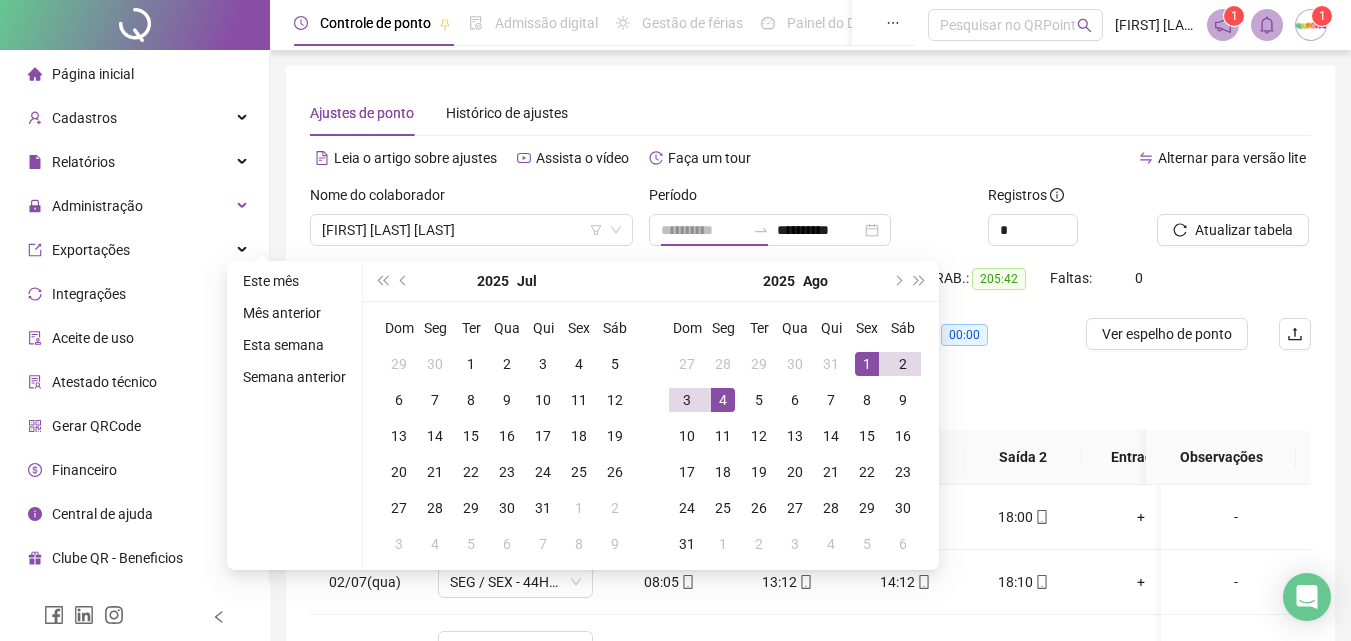 drag, startPoint x: 722, startPoint y: 401, endPoint x: 1138, endPoint y: 238, distance: 446.79413 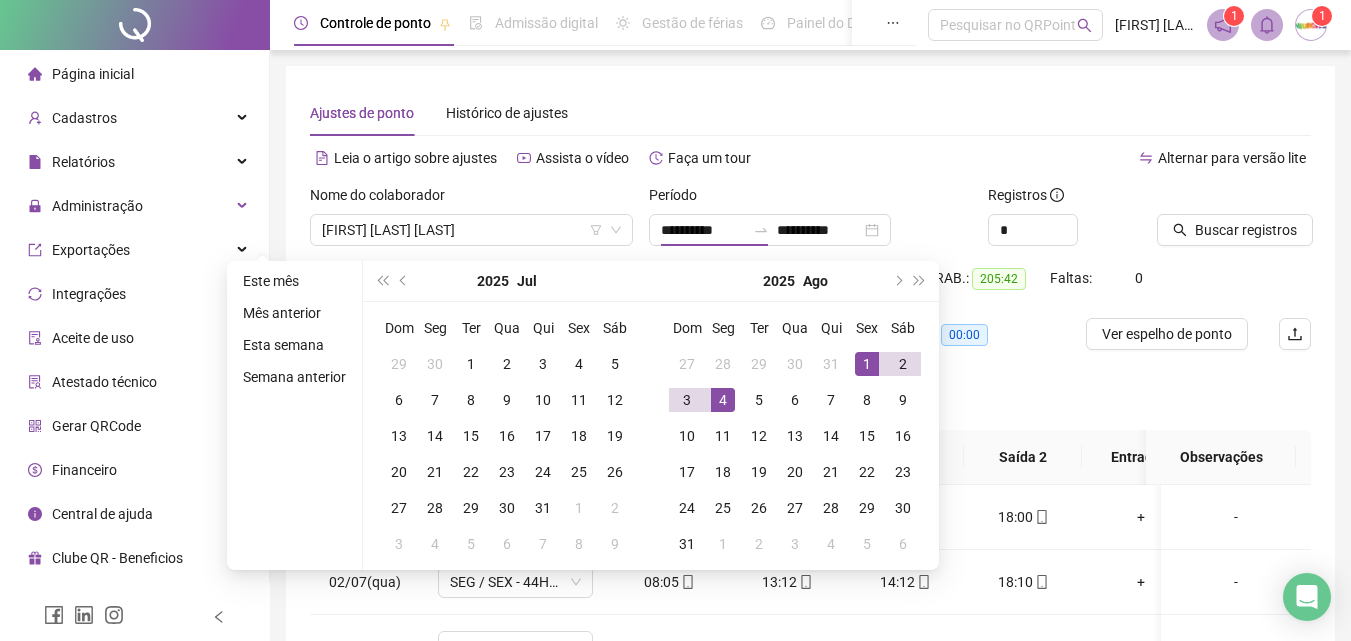 type on "**********" 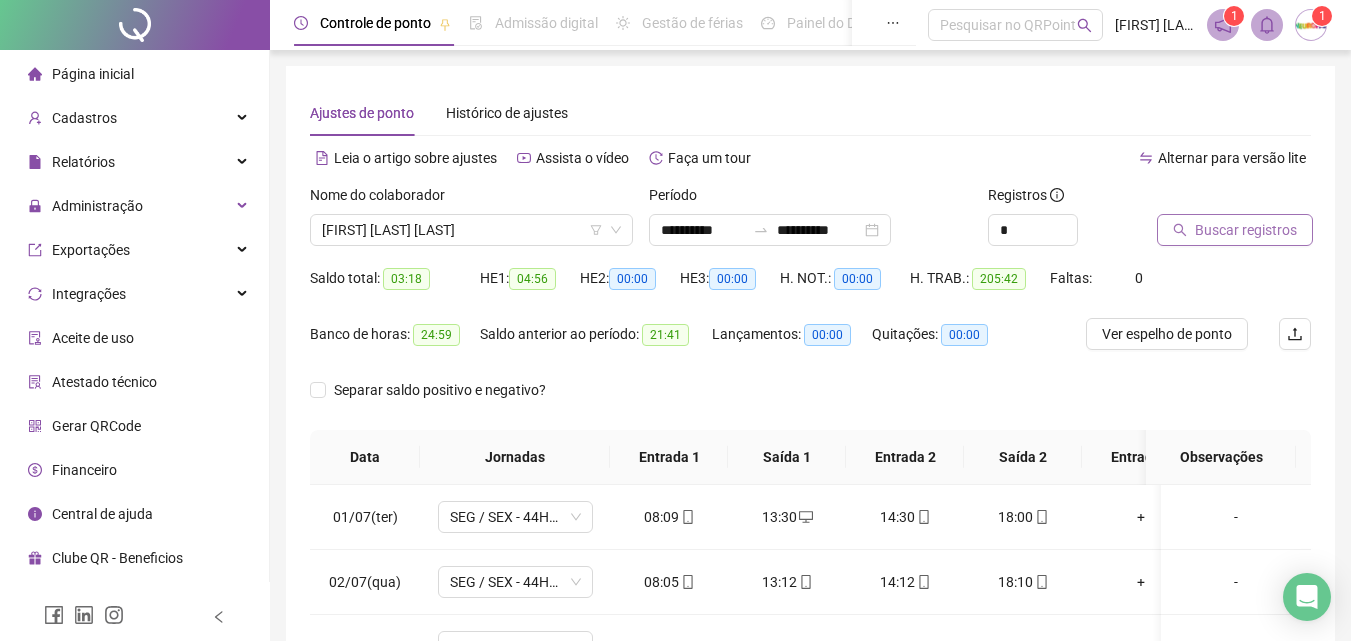 click on "Buscar registros" at bounding box center [1246, 230] 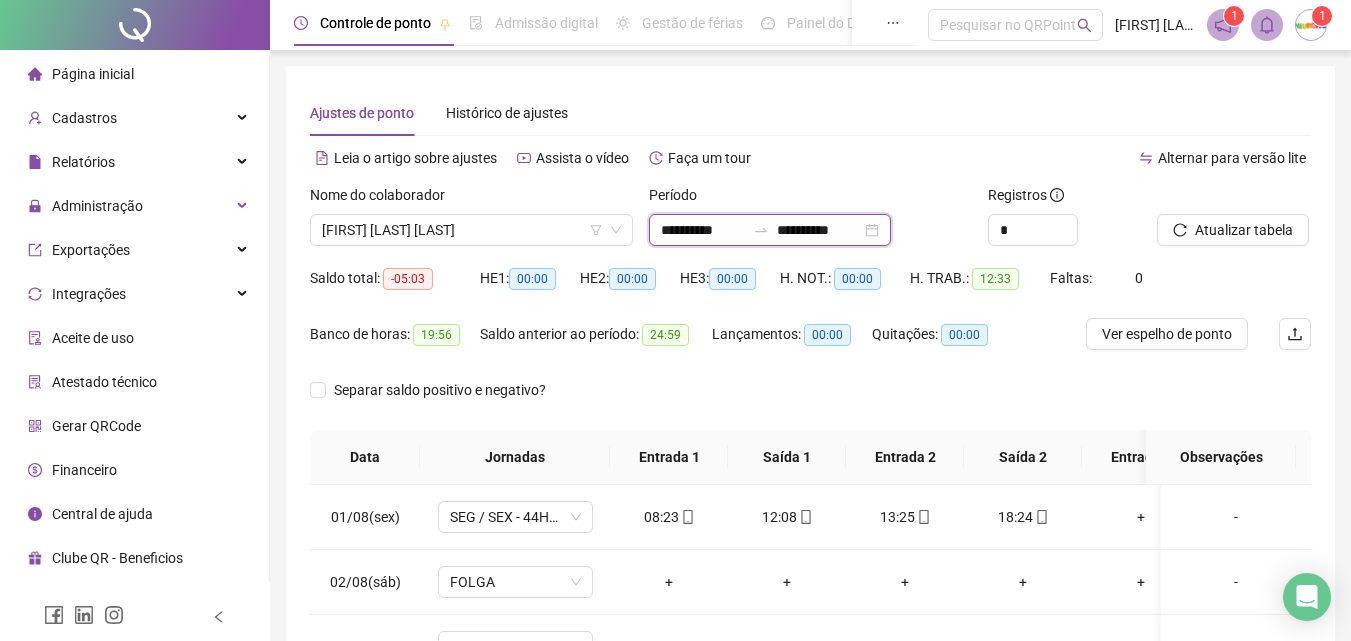 click on "**********" at bounding box center [819, 230] 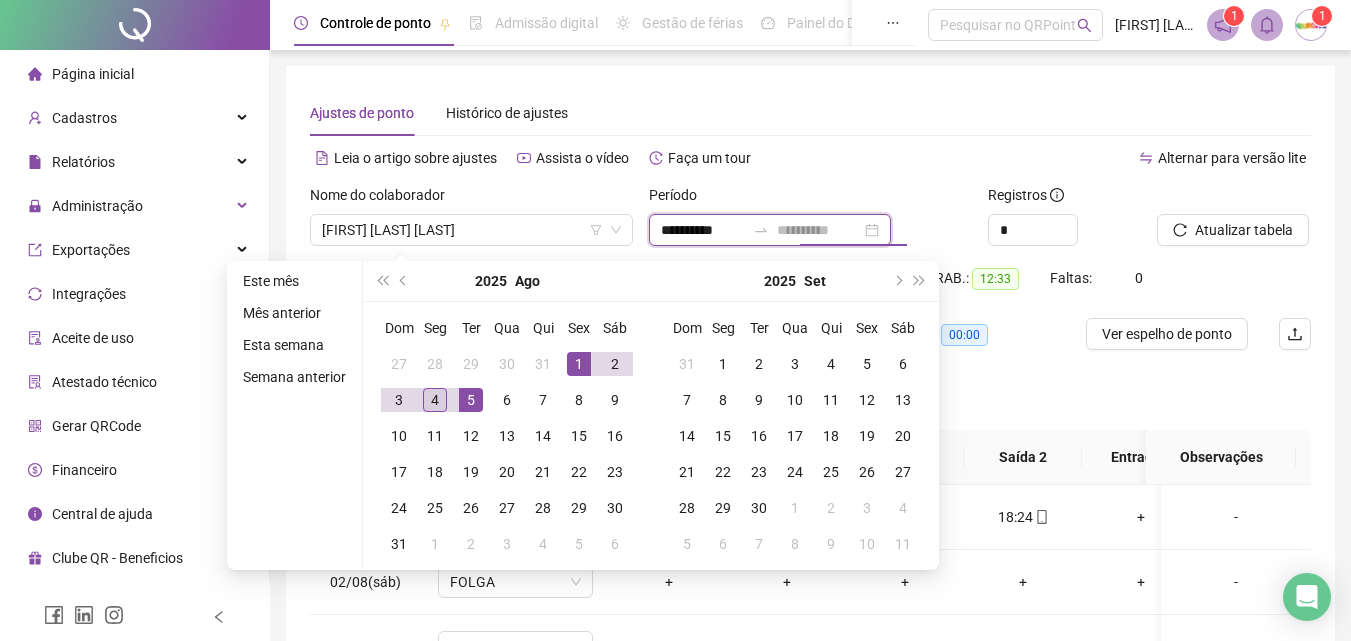 type on "**********" 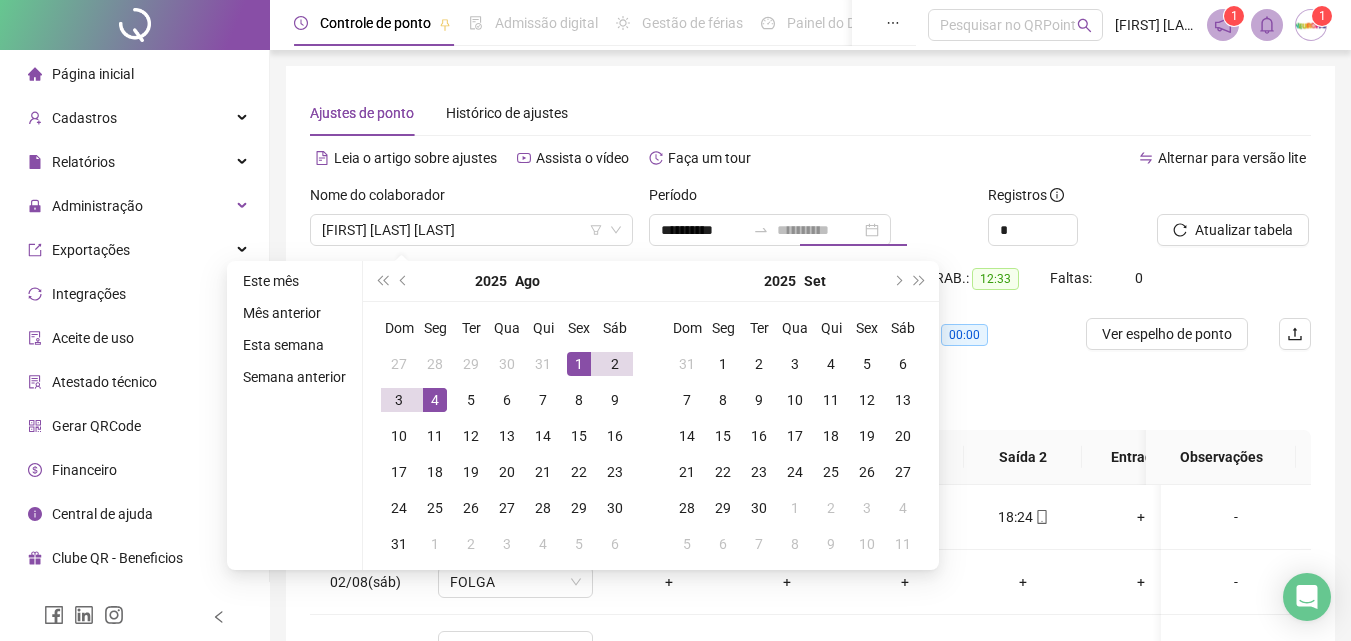click on "4" at bounding box center (435, 400) 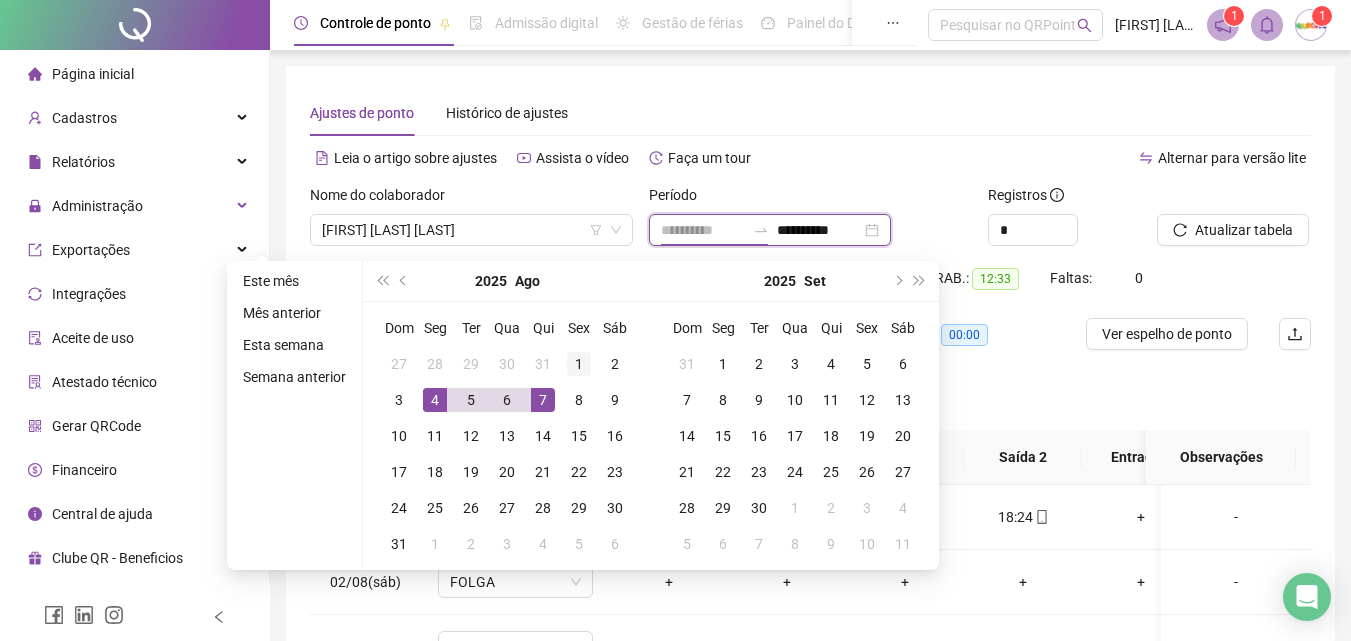 type on "**********" 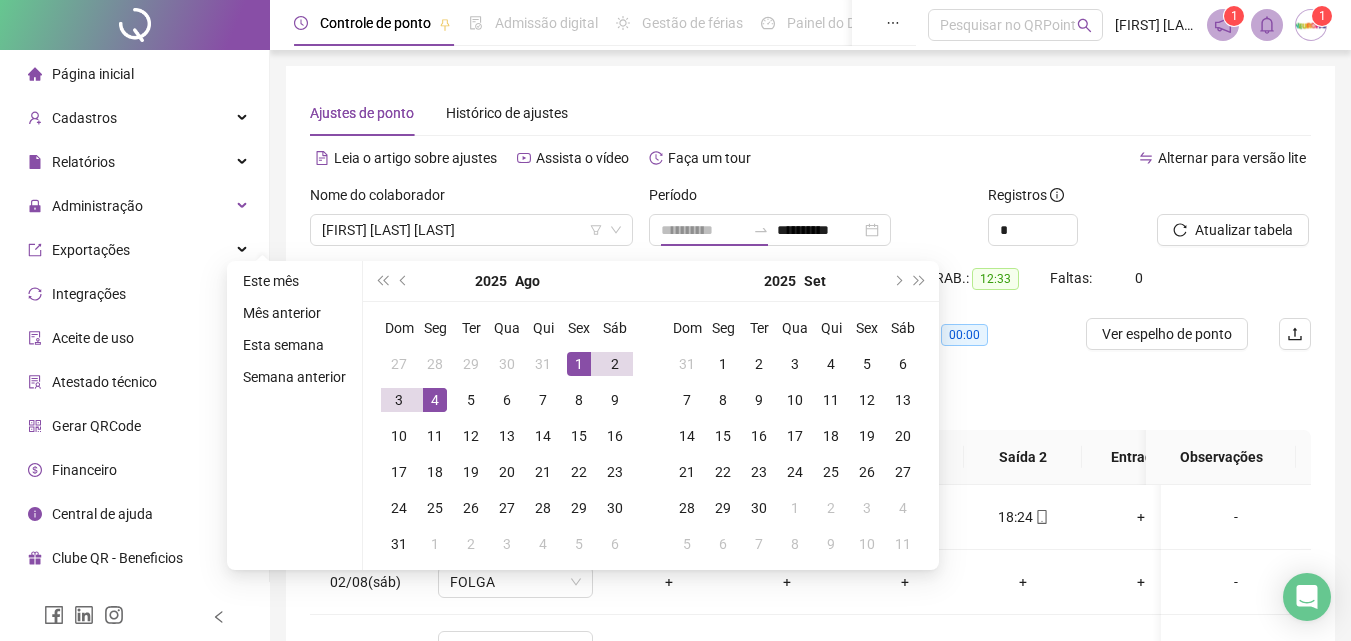 click on "1" at bounding box center (579, 364) 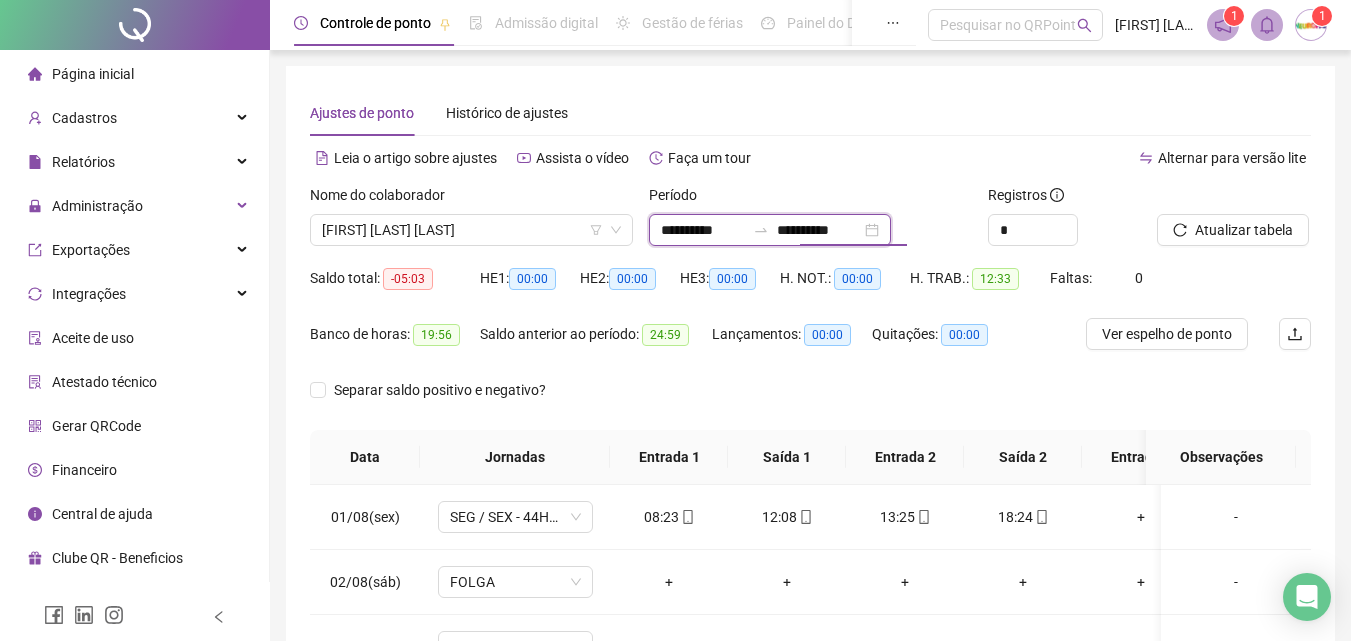 click on "**********" at bounding box center (819, 230) 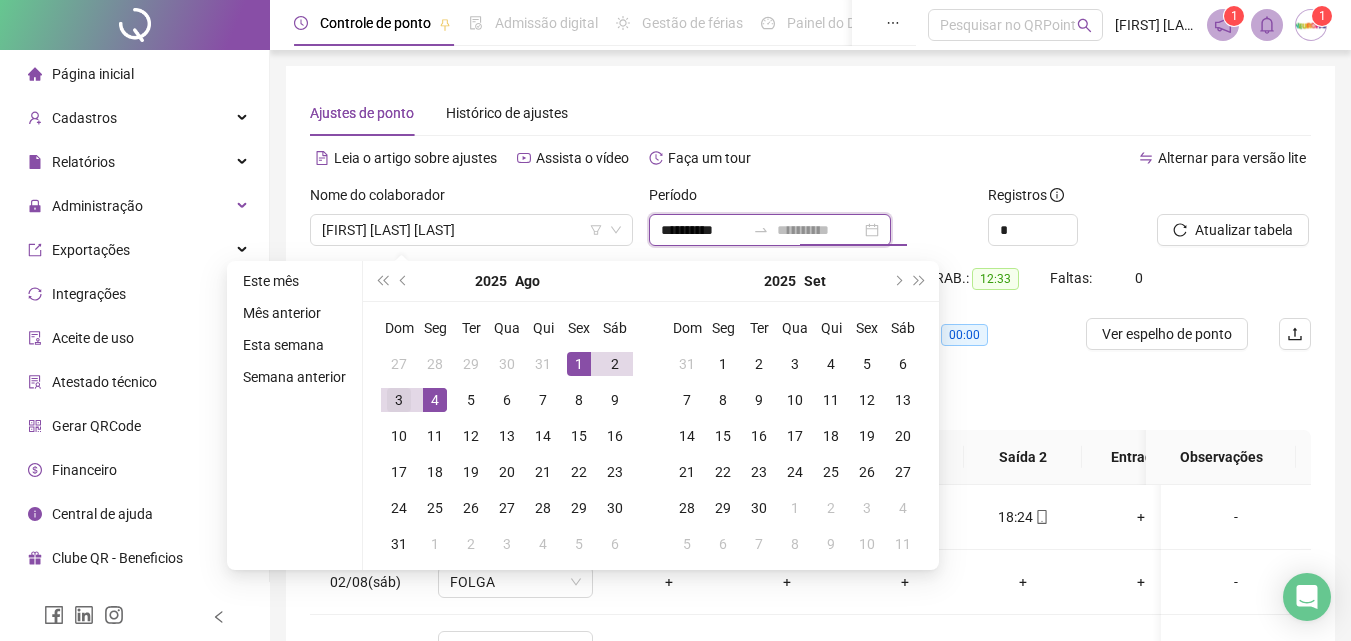 type on "**********" 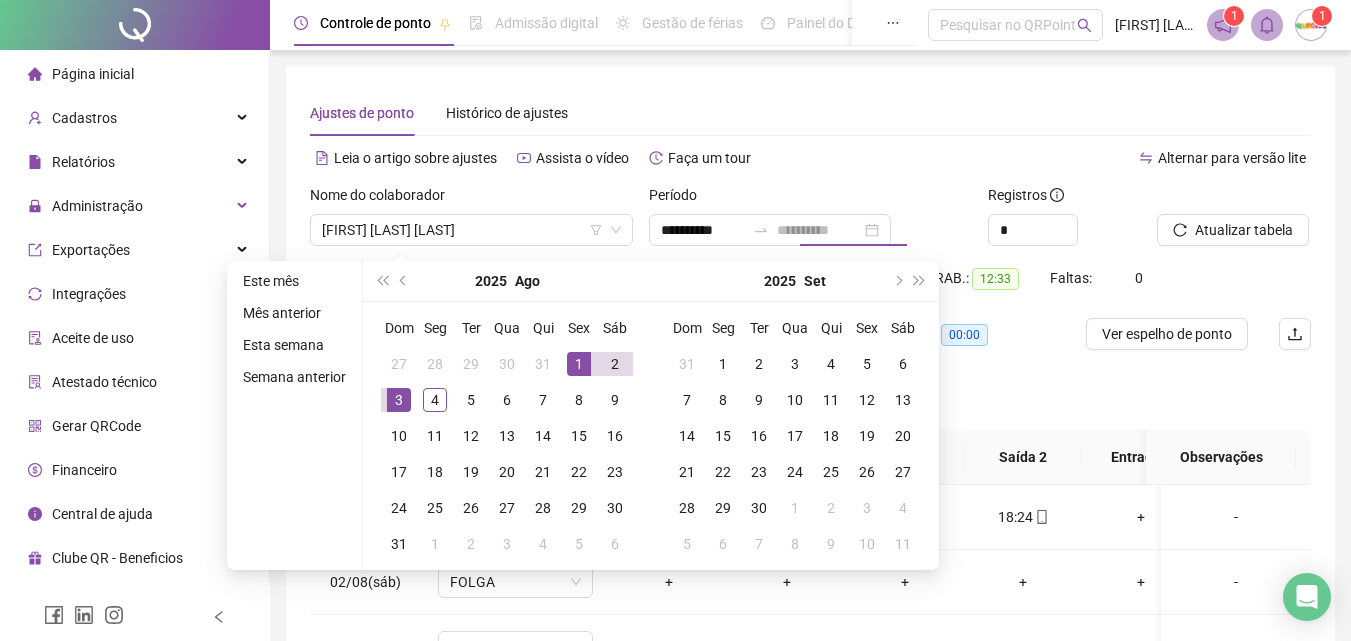 click on "3" at bounding box center [399, 400] 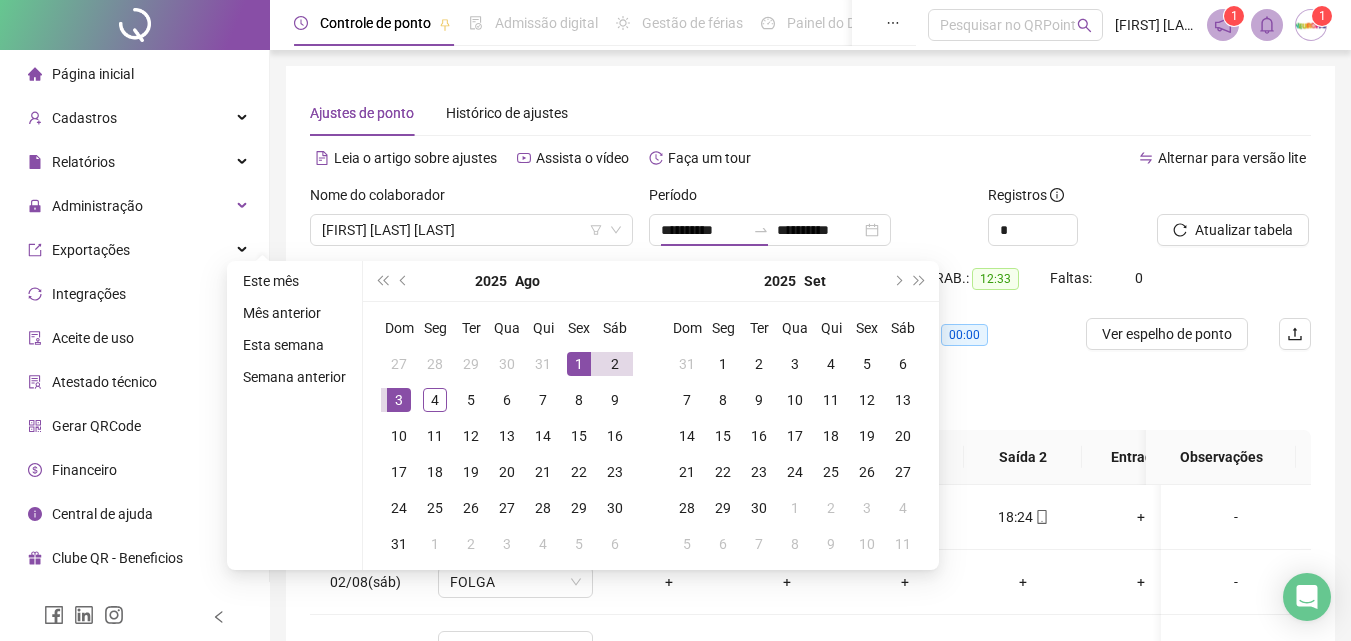 click at bounding box center [1209, 199] 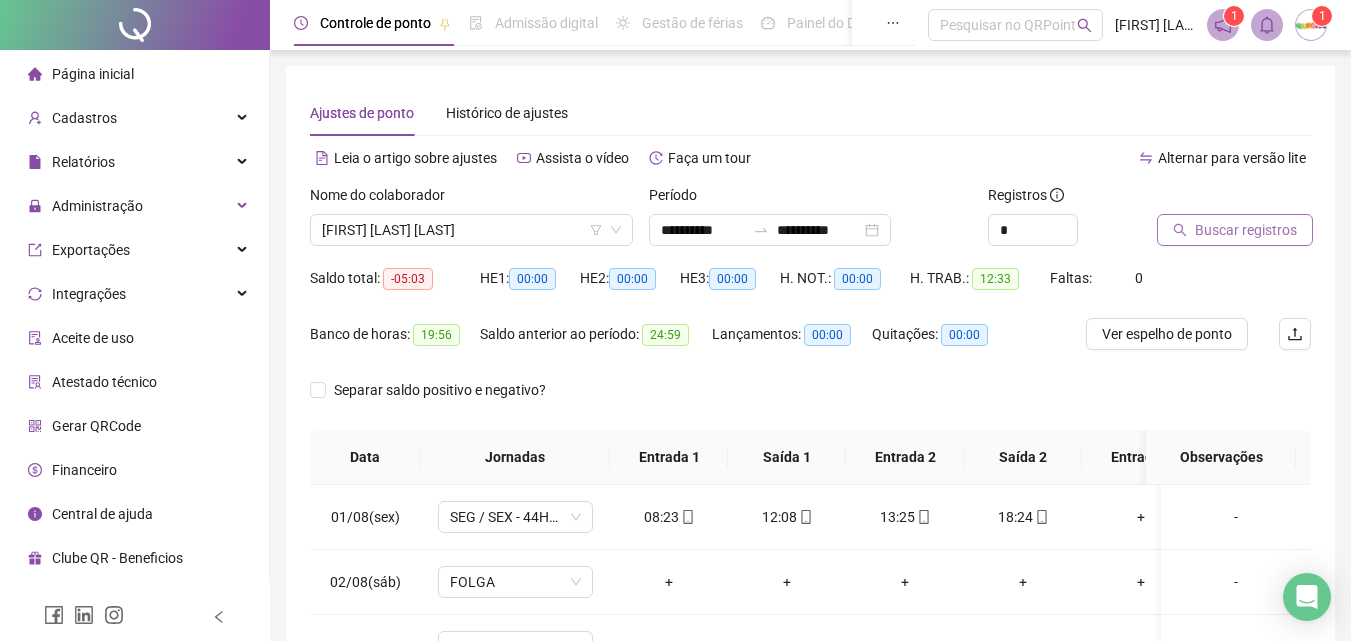 click on "Buscar registros" at bounding box center (1246, 230) 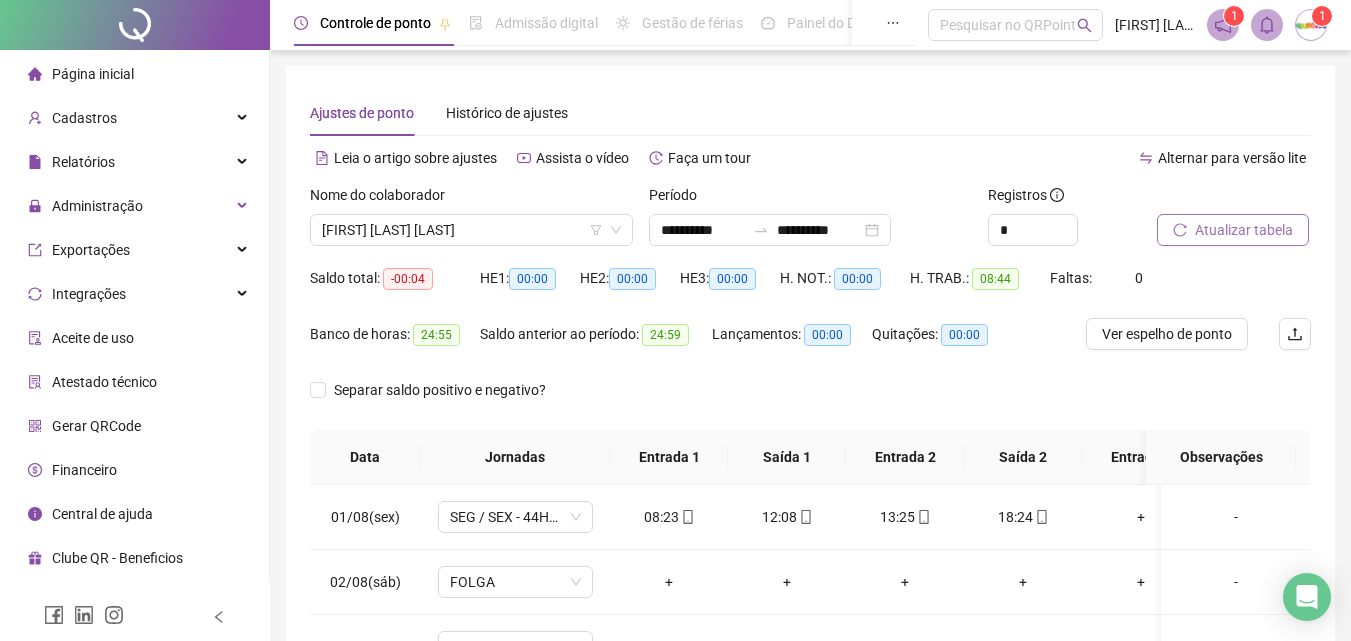 click on "24:55" at bounding box center [436, 335] 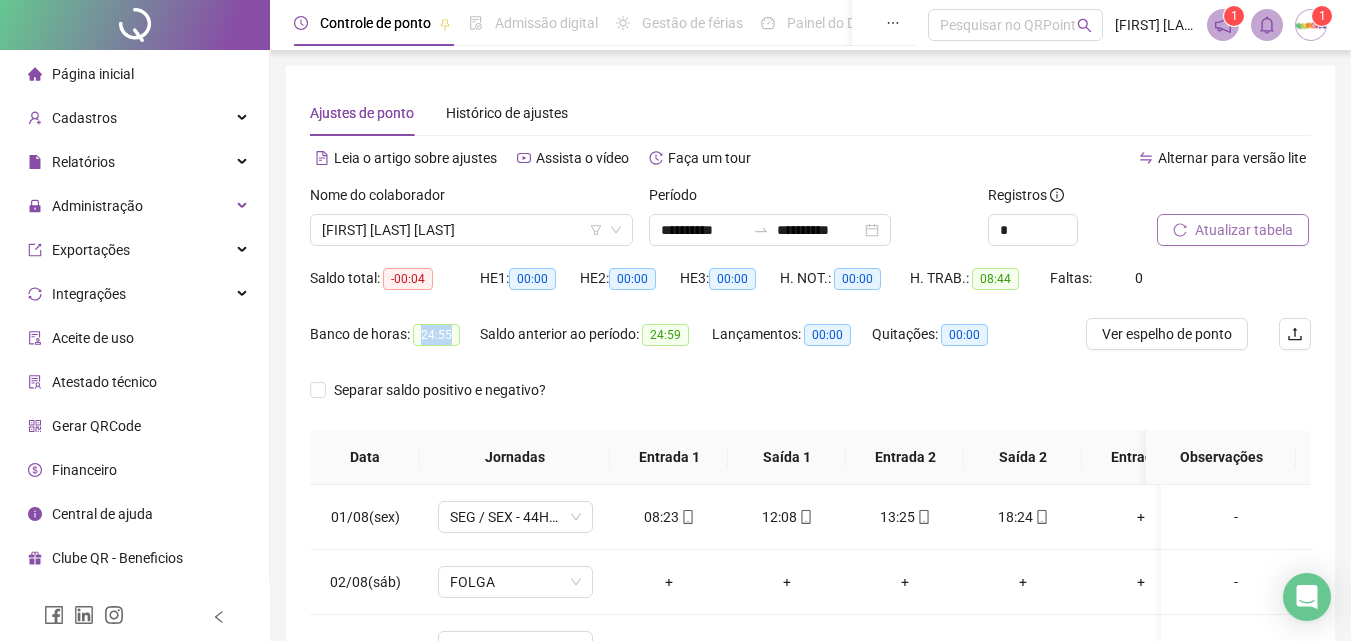 copy on "24:55" 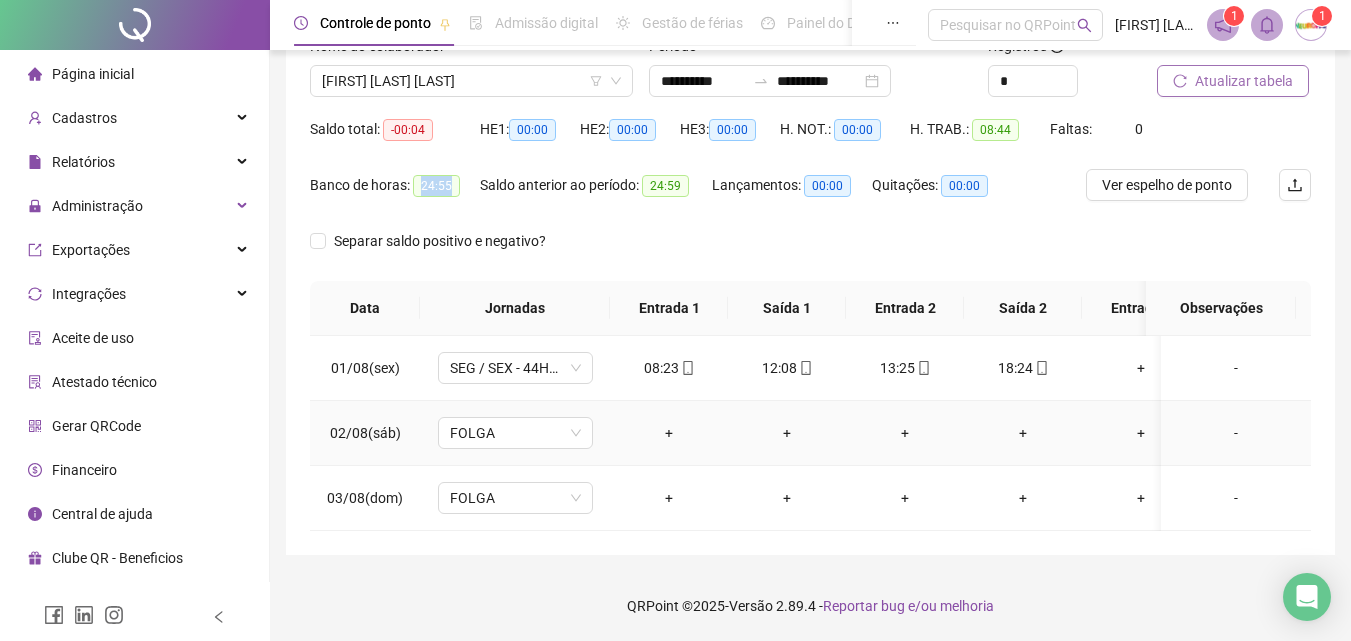 scroll, scrollTop: 0, scrollLeft: 0, axis: both 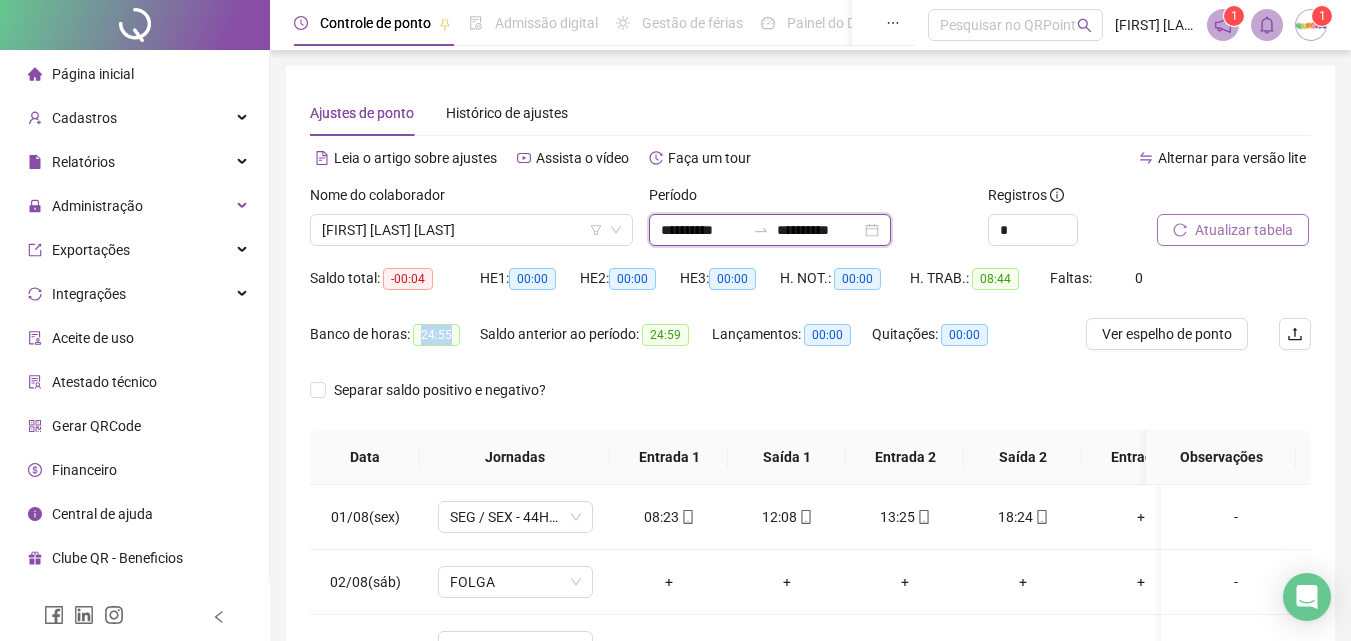 click on "**********" at bounding box center [703, 230] 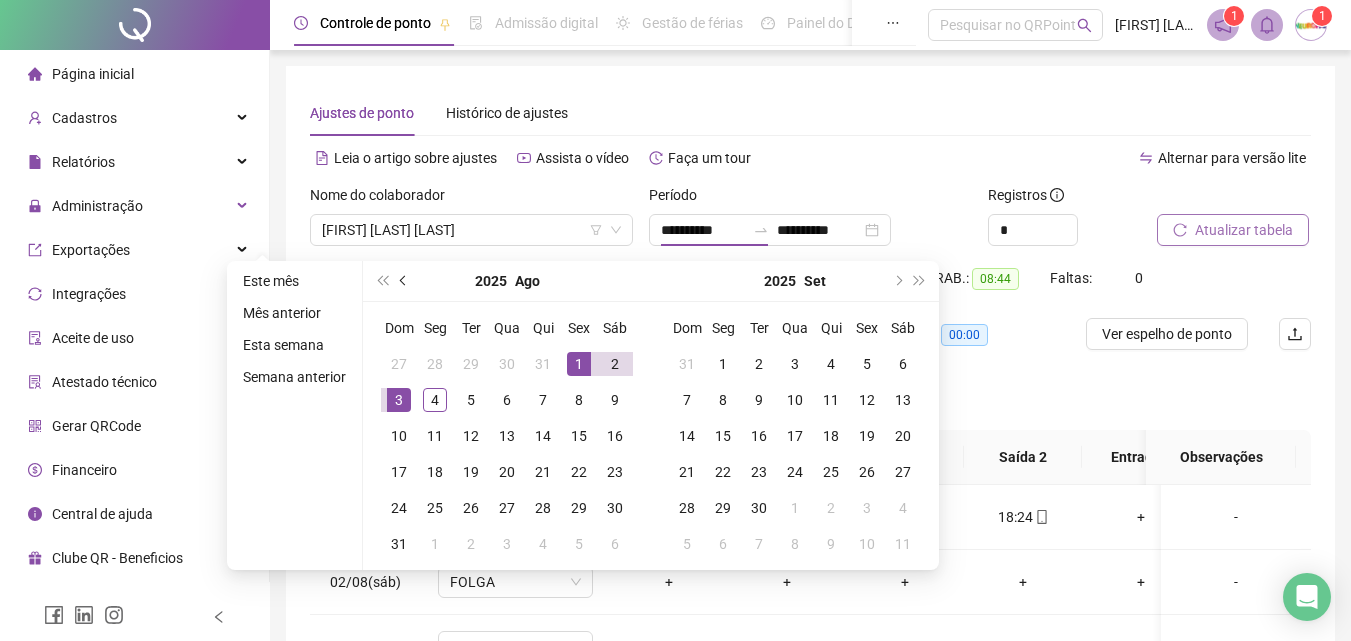 click at bounding box center [404, 281] 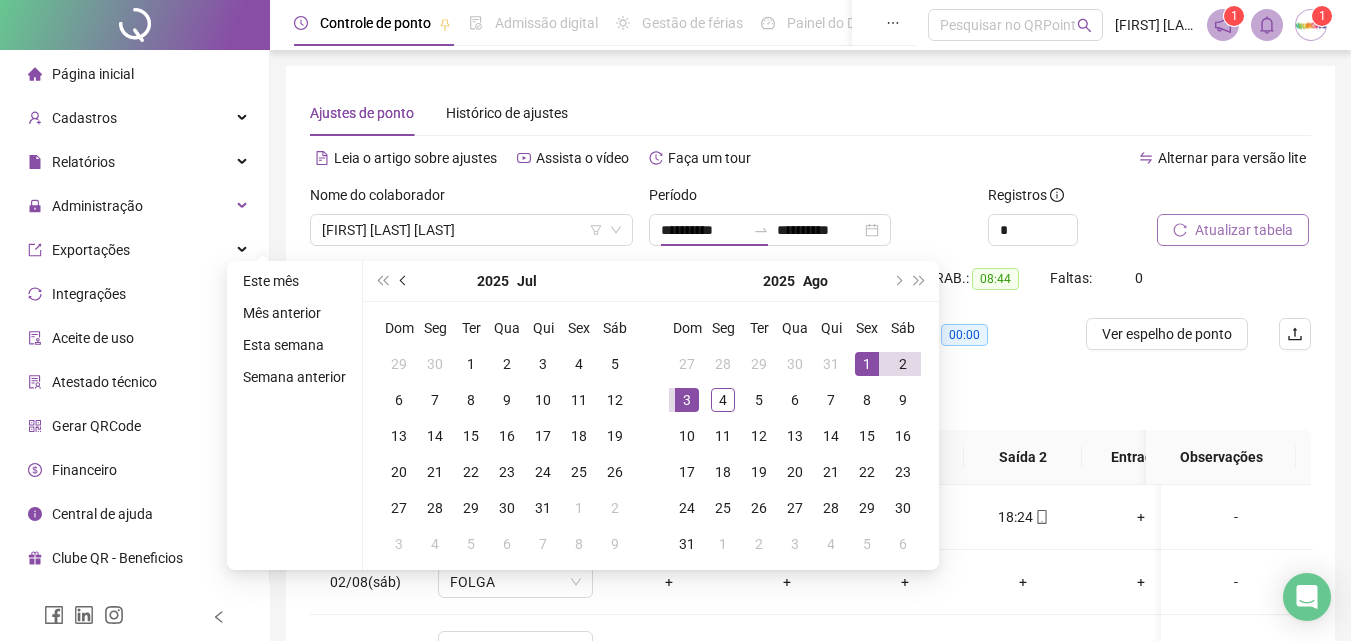 click at bounding box center (404, 281) 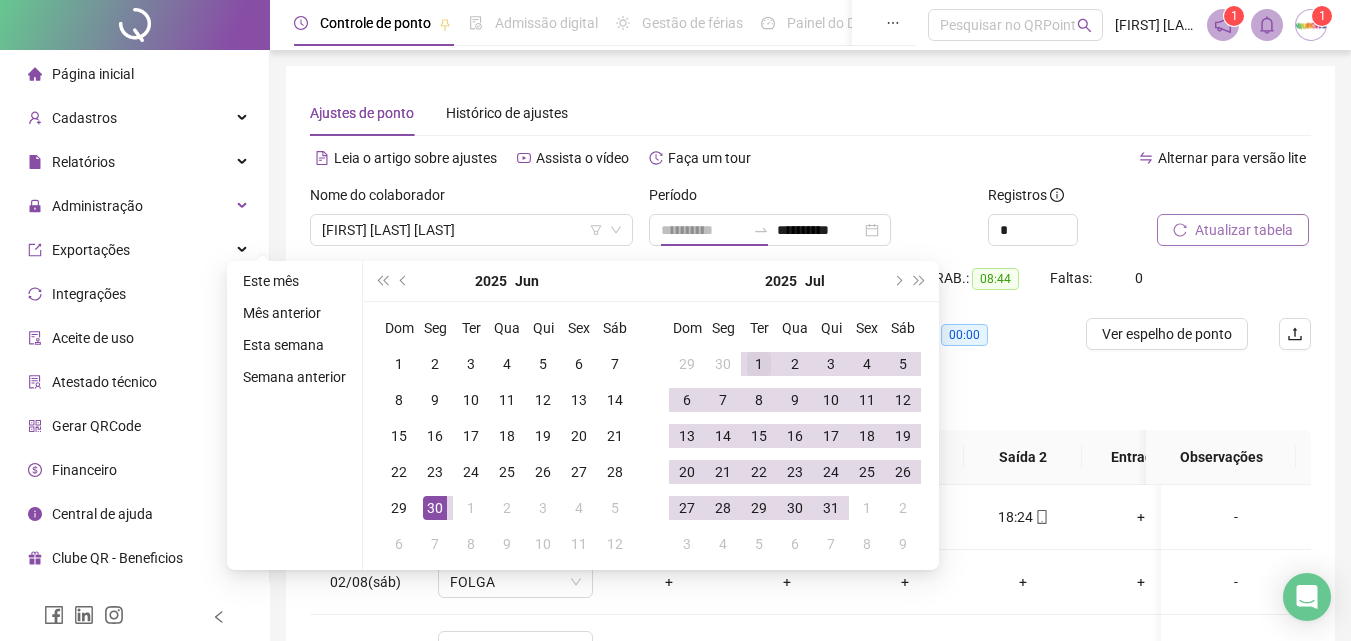 type on "**********" 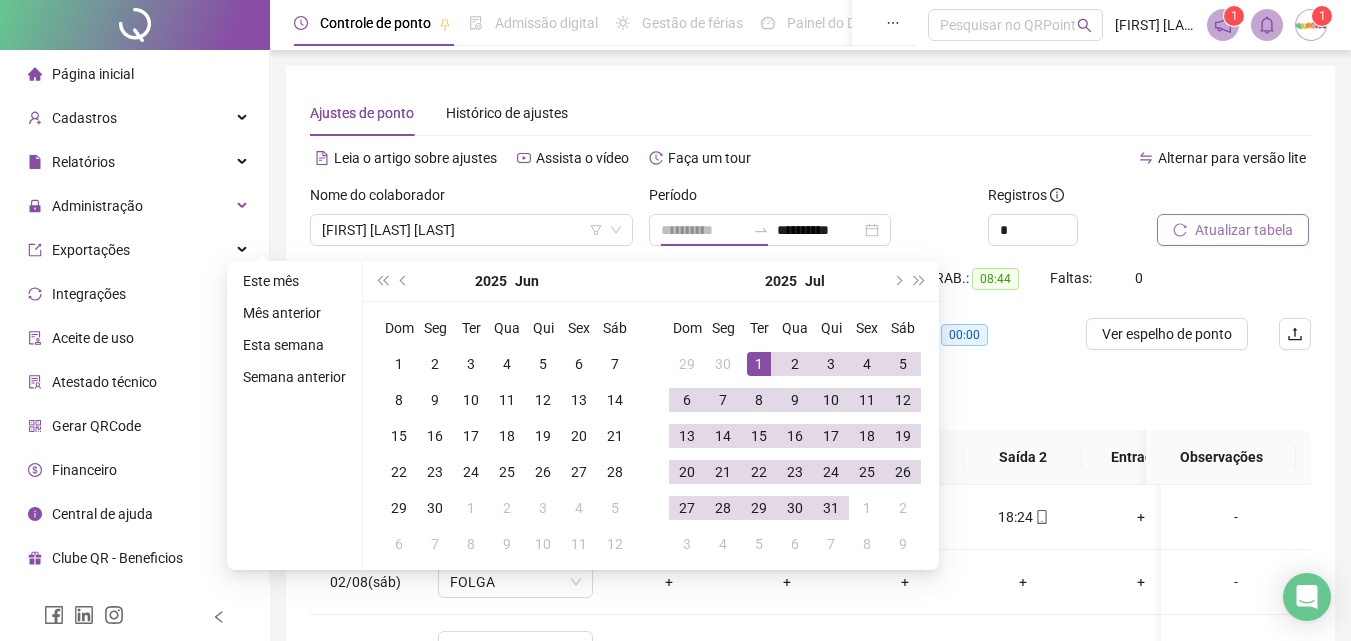 click on "1" at bounding box center [759, 364] 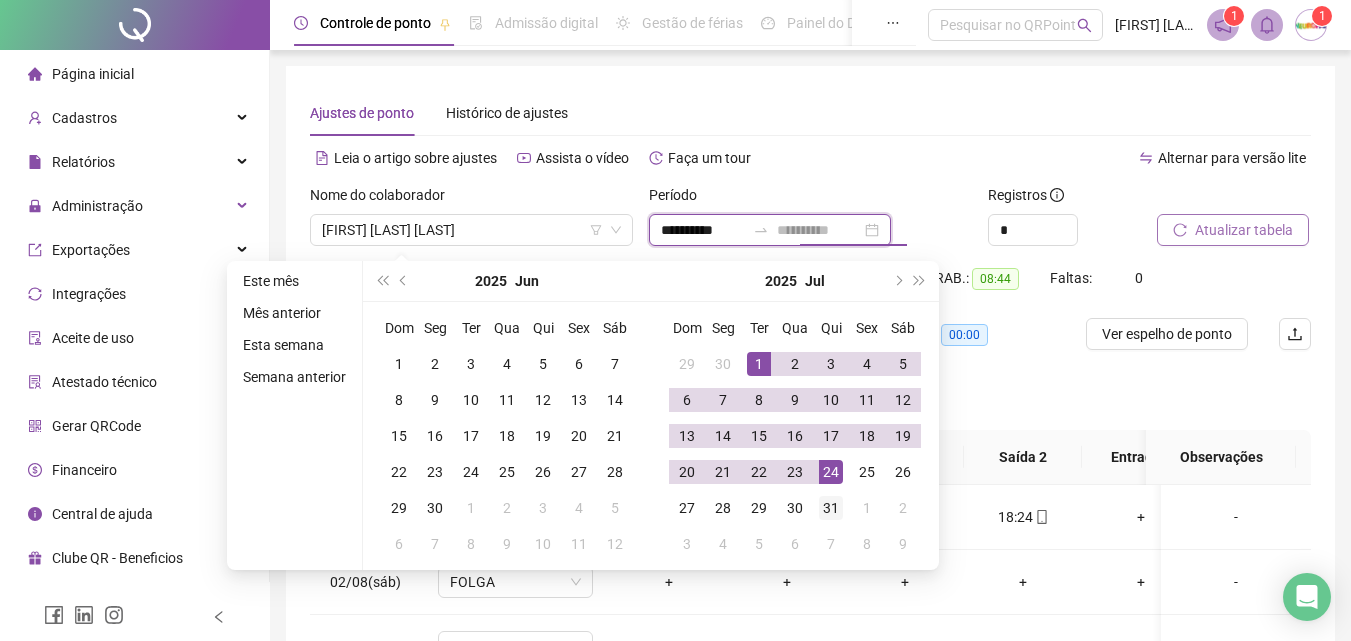 type on "**********" 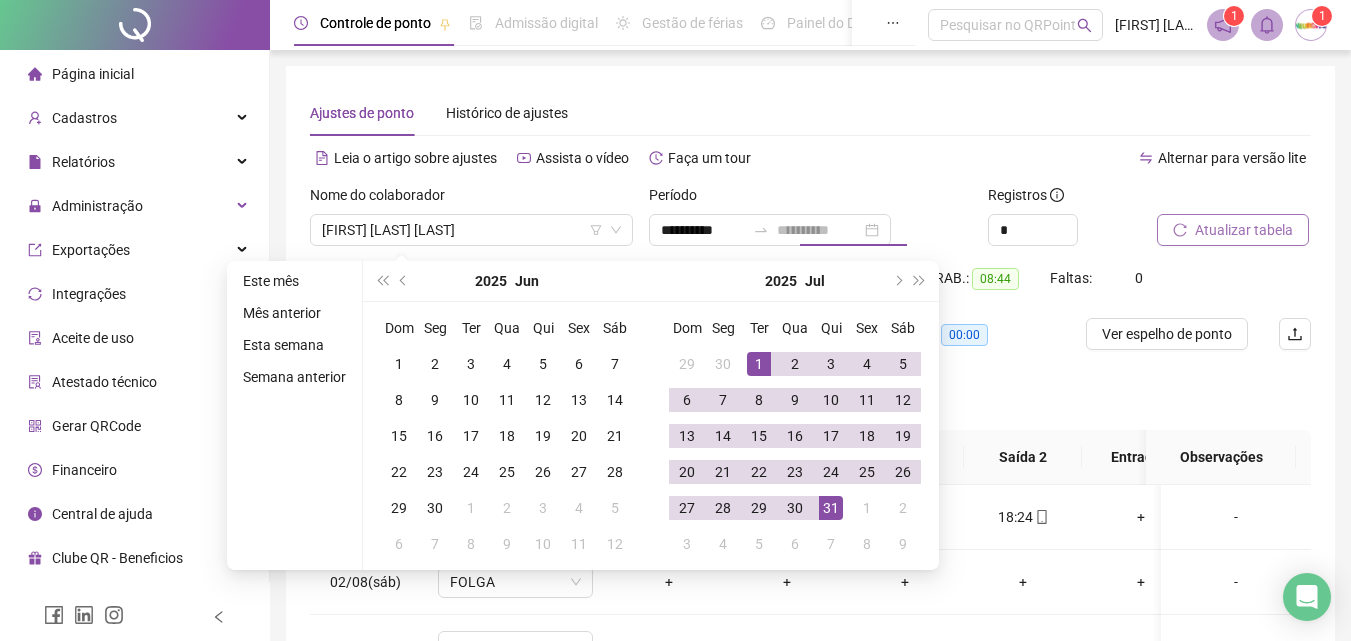 click on "31" at bounding box center (831, 508) 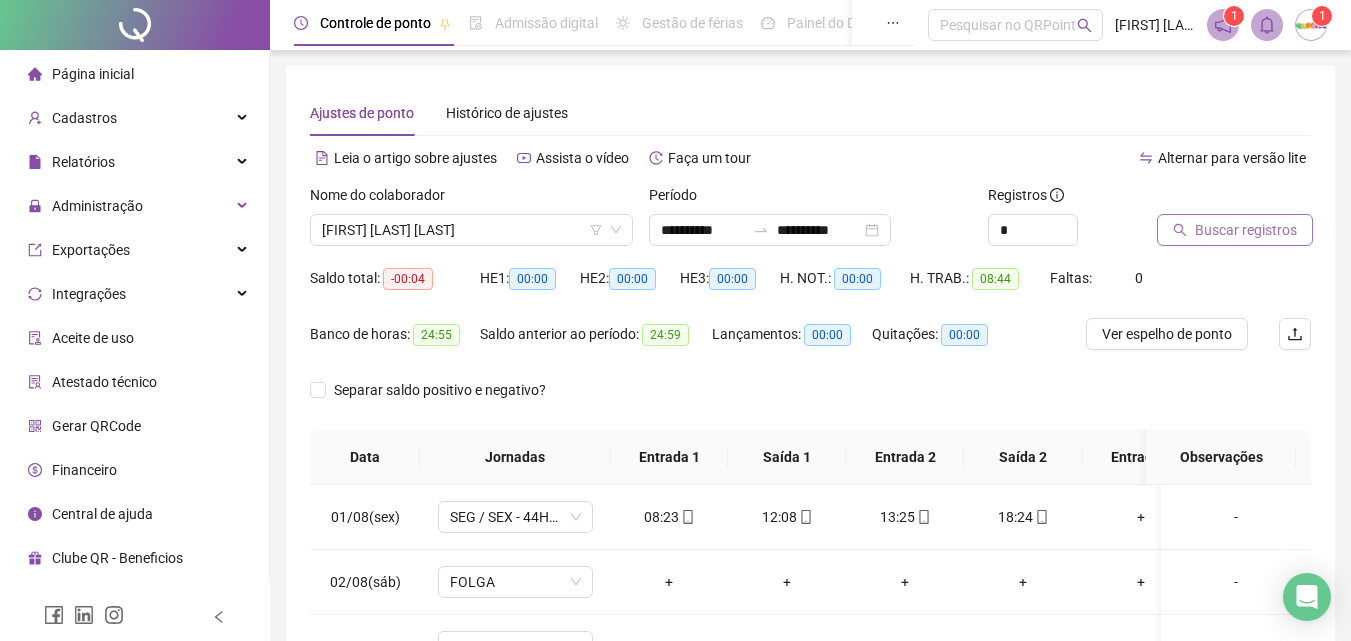 click on "Buscar registros" at bounding box center [1246, 230] 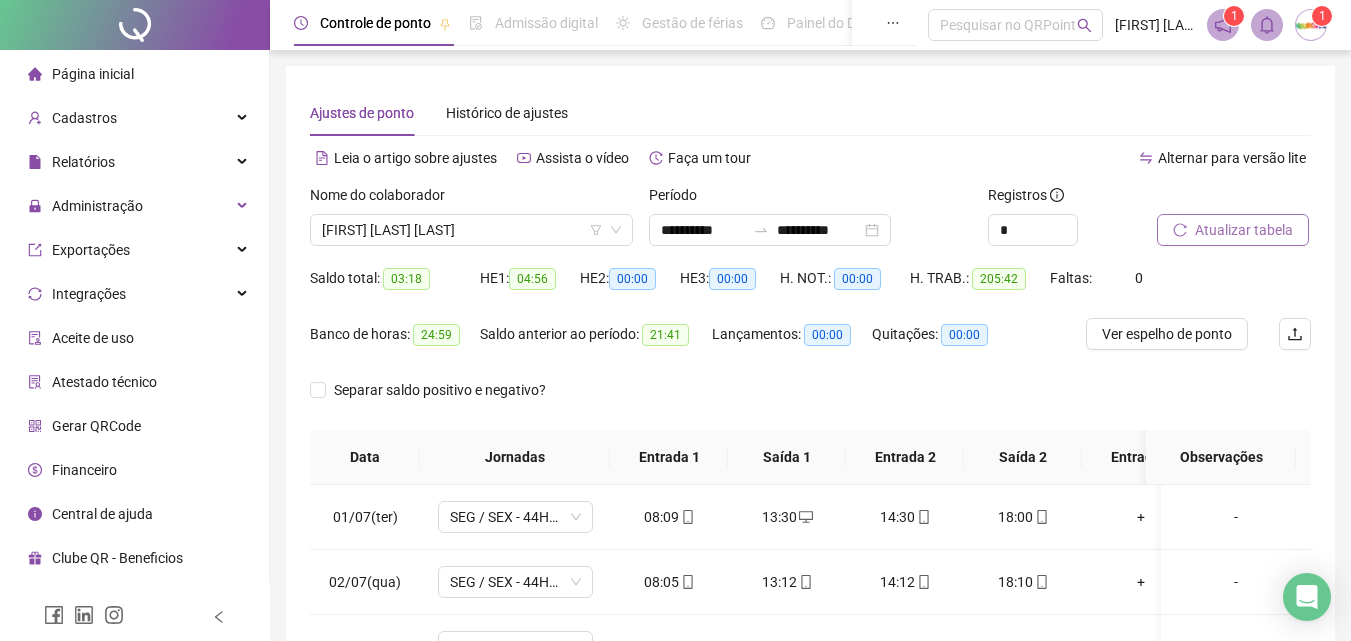scroll, scrollTop: 300, scrollLeft: 0, axis: vertical 